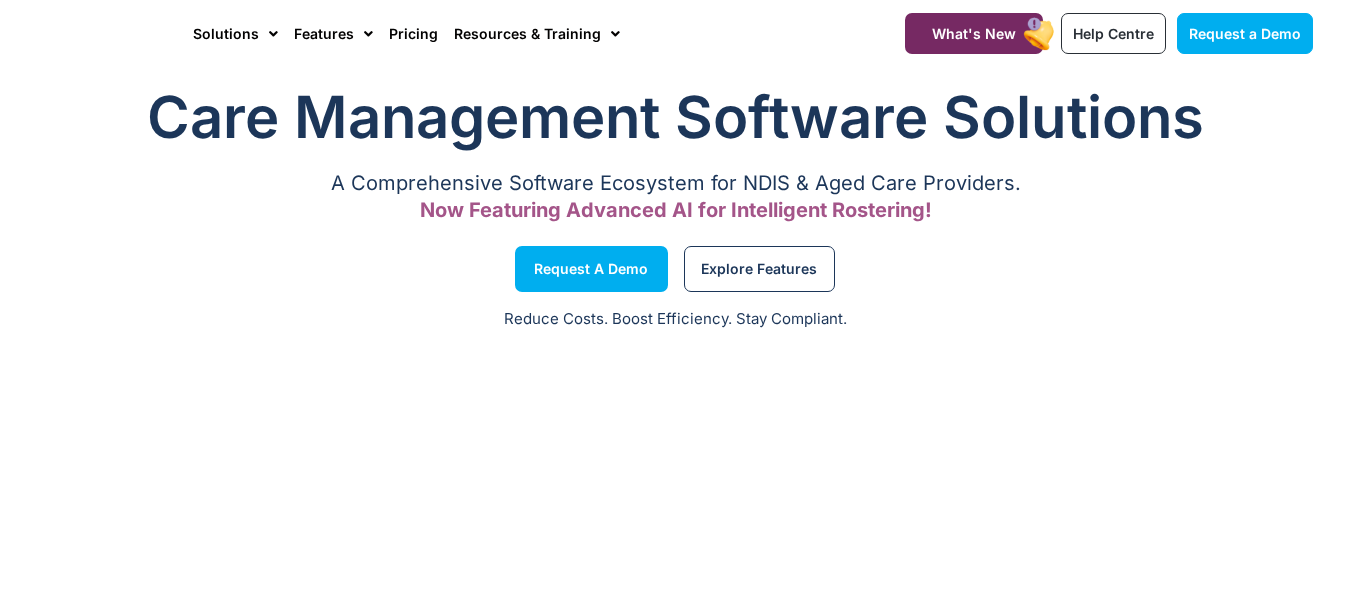 scroll, scrollTop: 0, scrollLeft: 0, axis: both 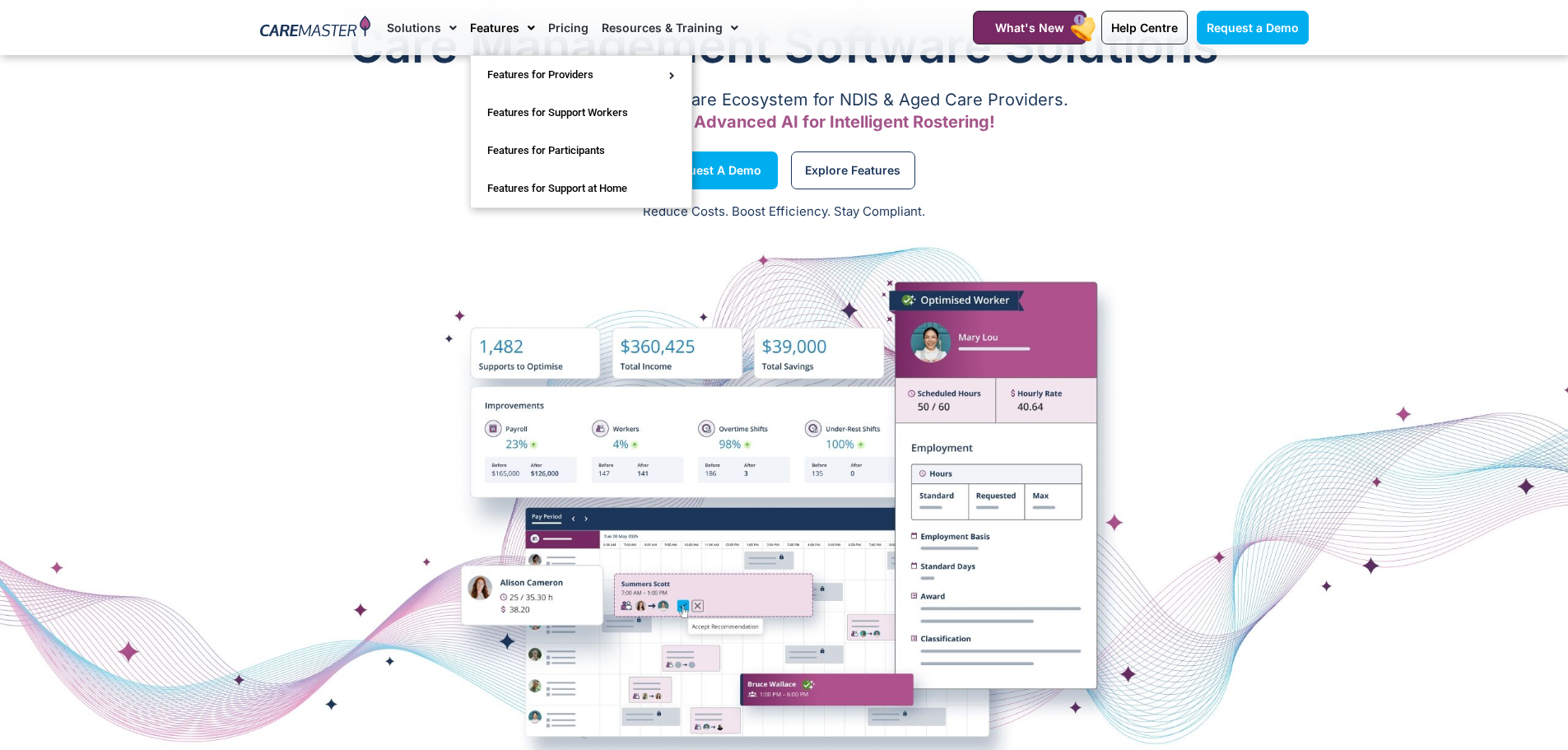 click on "Features" 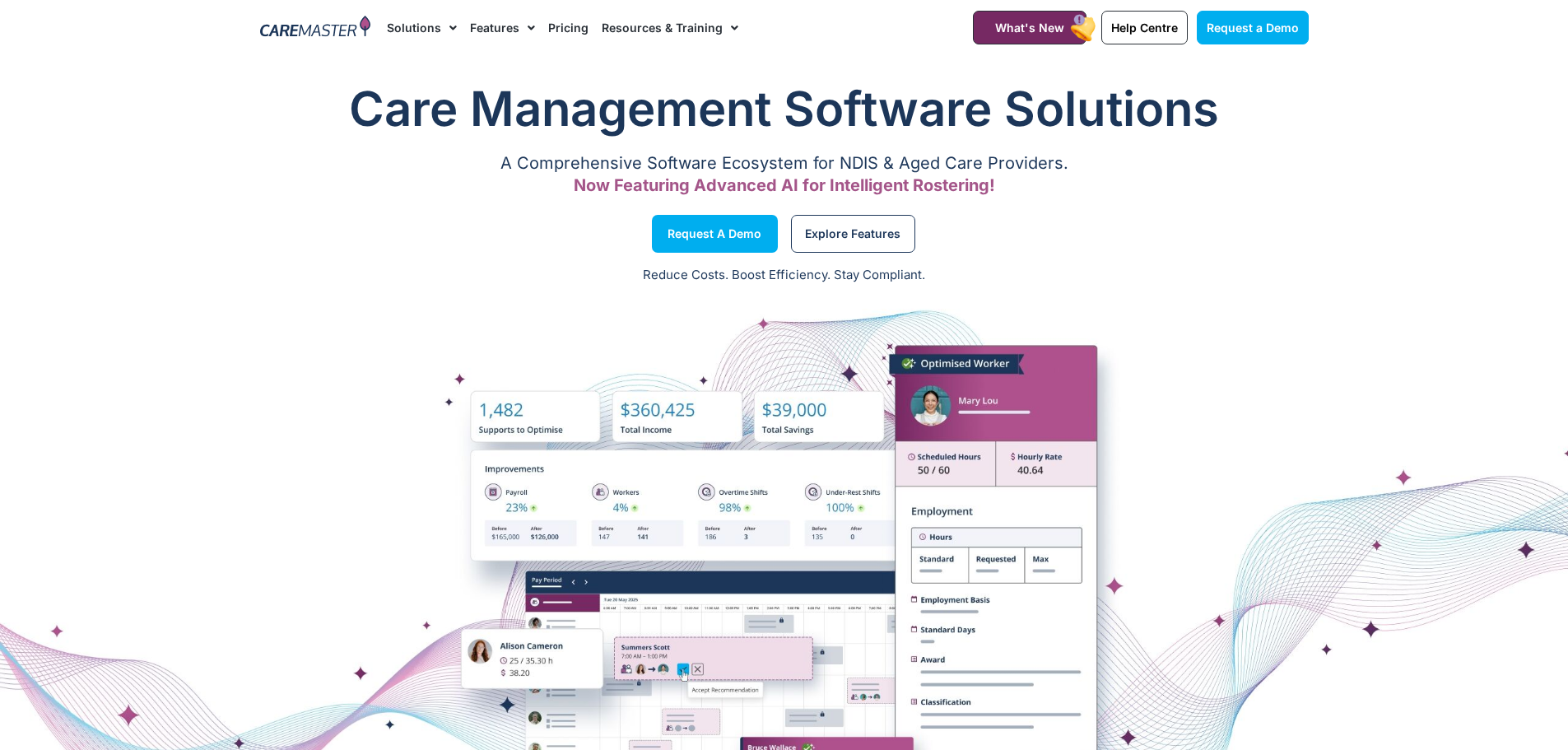scroll, scrollTop: 0, scrollLeft: 0, axis: both 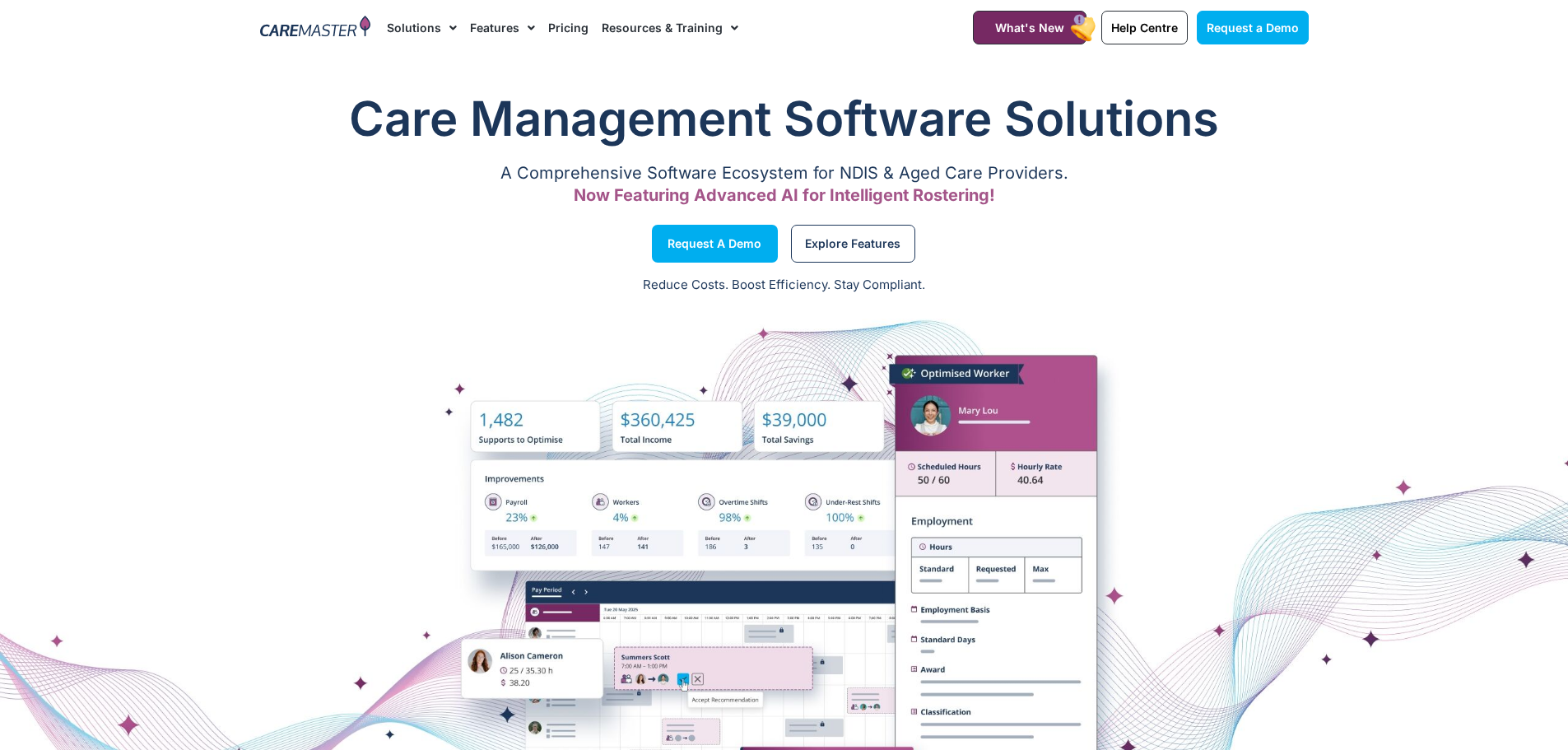 click on "Features" 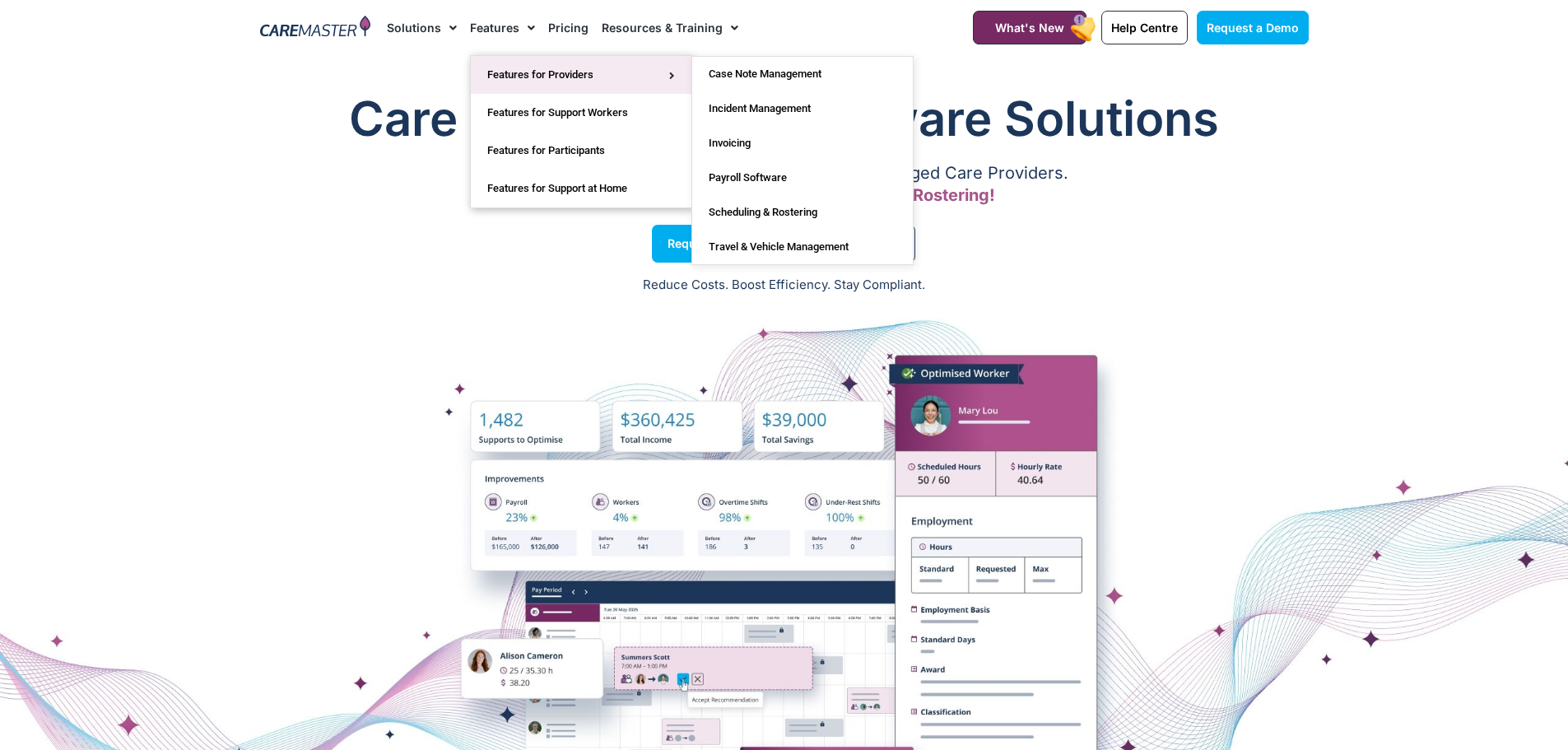 click on "Features for Providers" 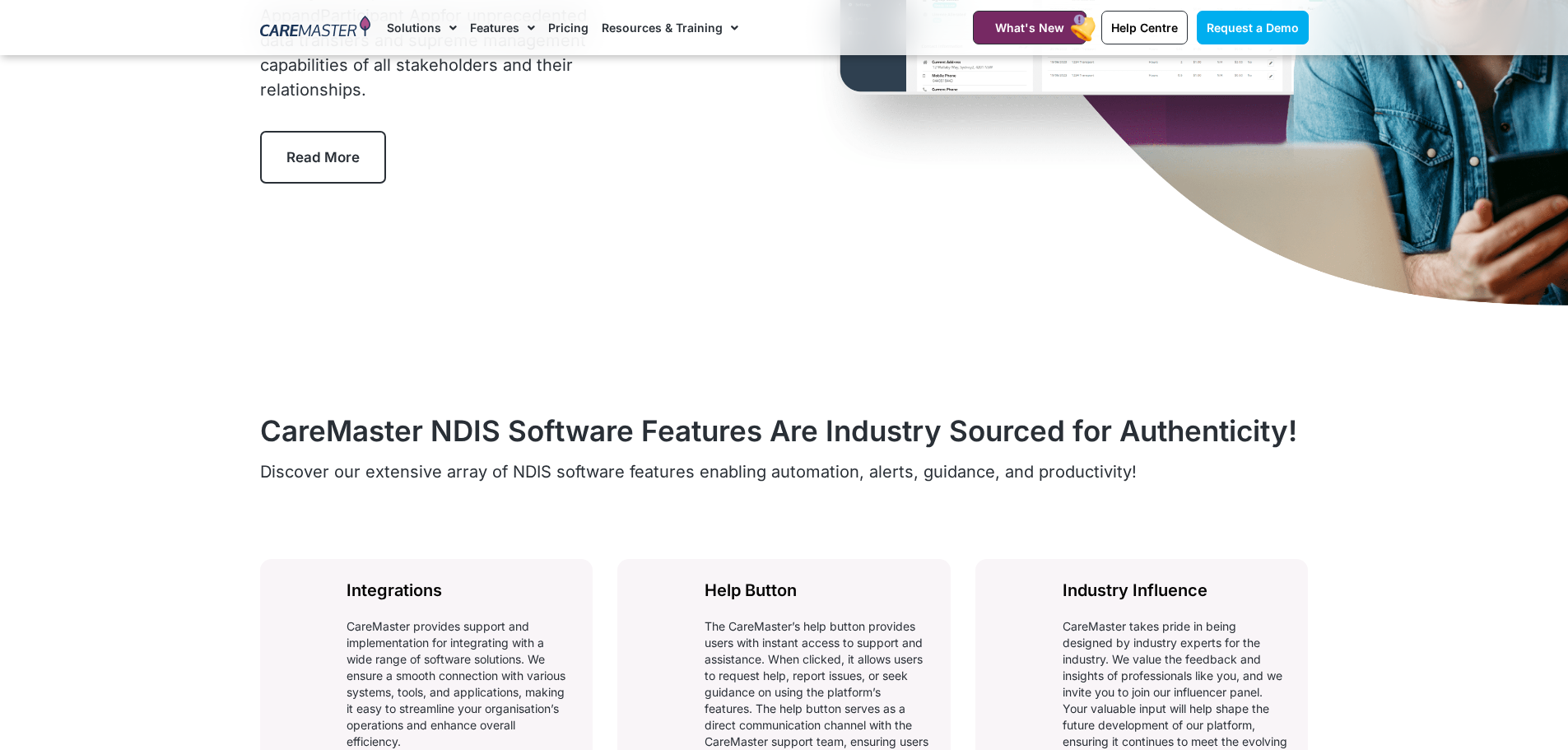 scroll, scrollTop: 0, scrollLeft: 0, axis: both 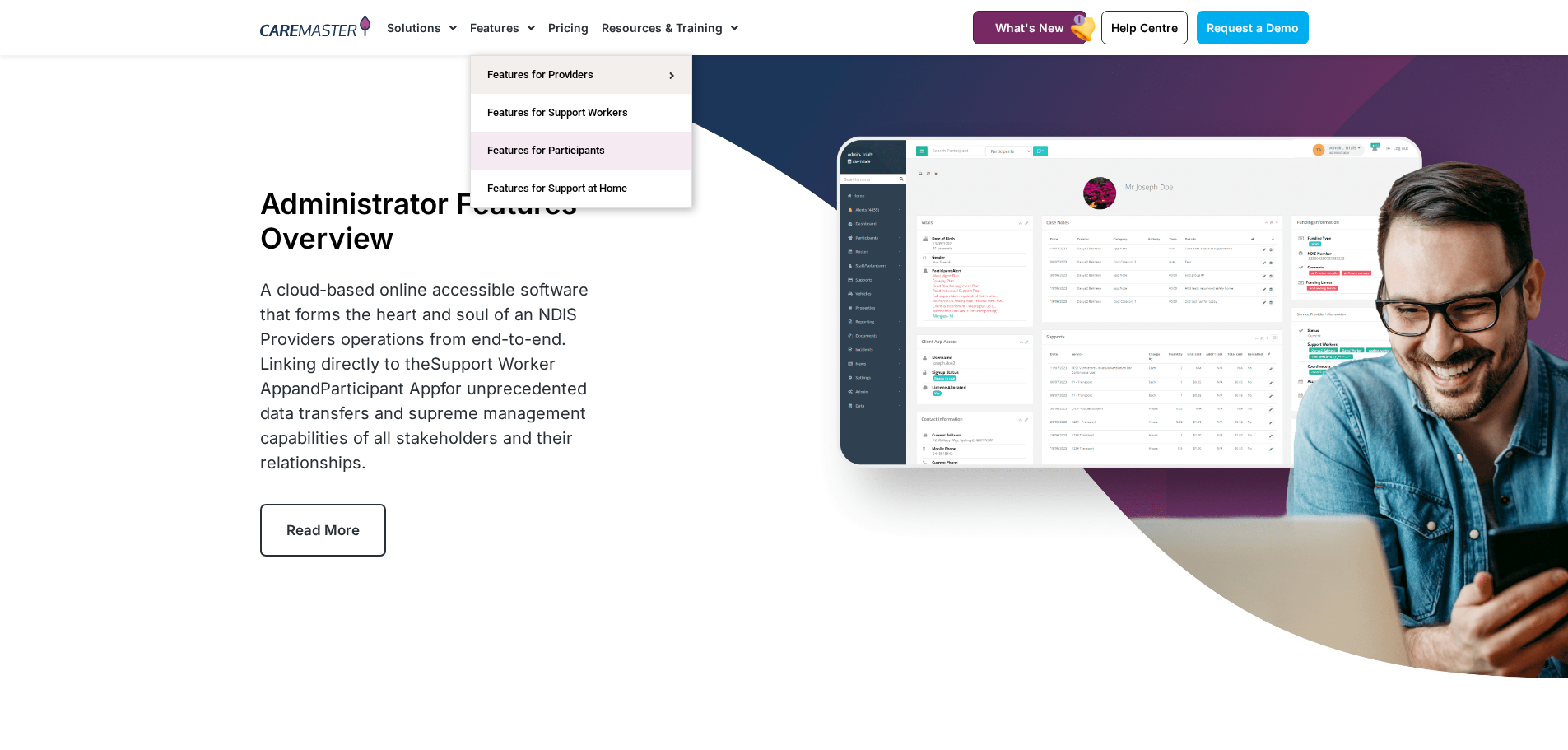 click on "Features for Participants" 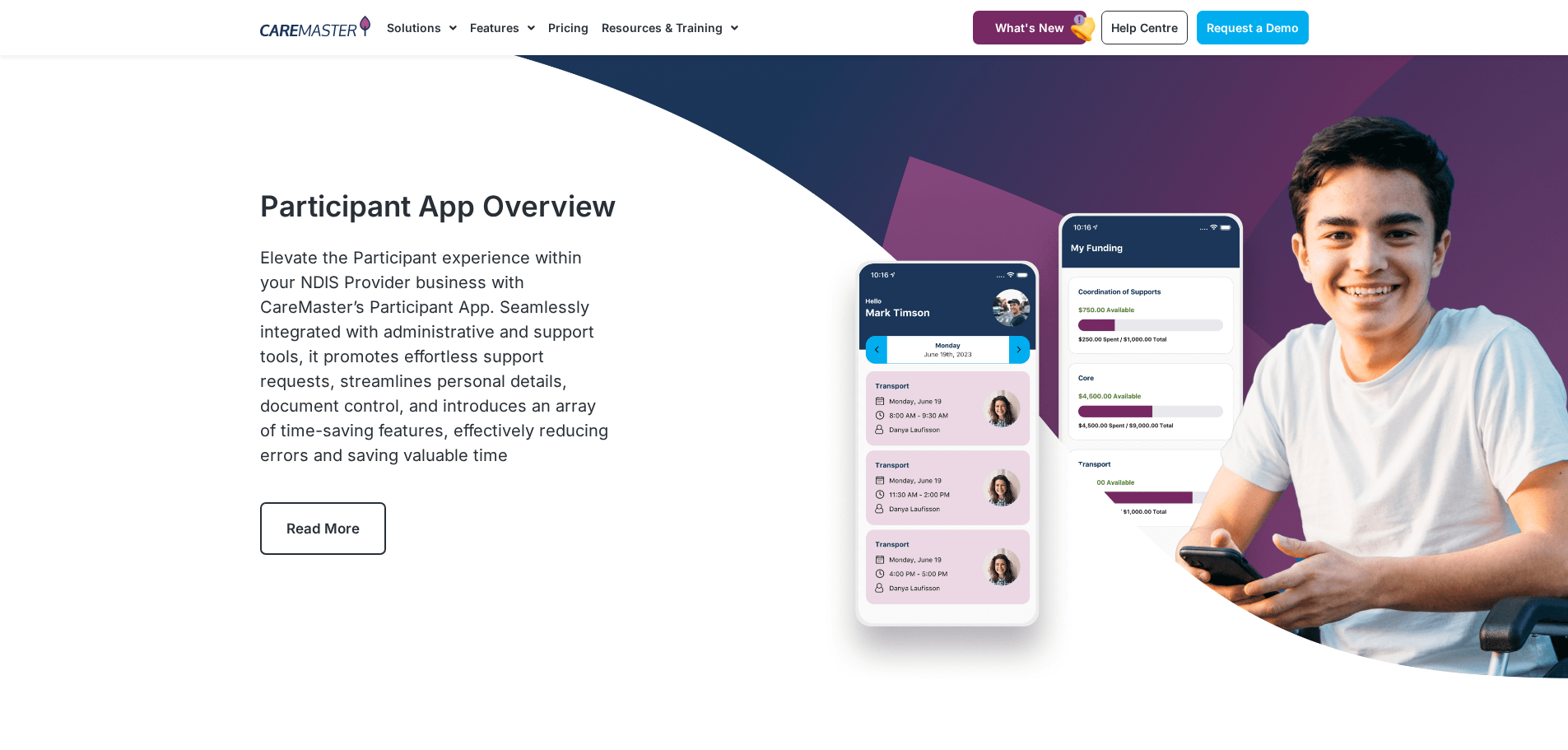 scroll, scrollTop: 0, scrollLeft: 0, axis: both 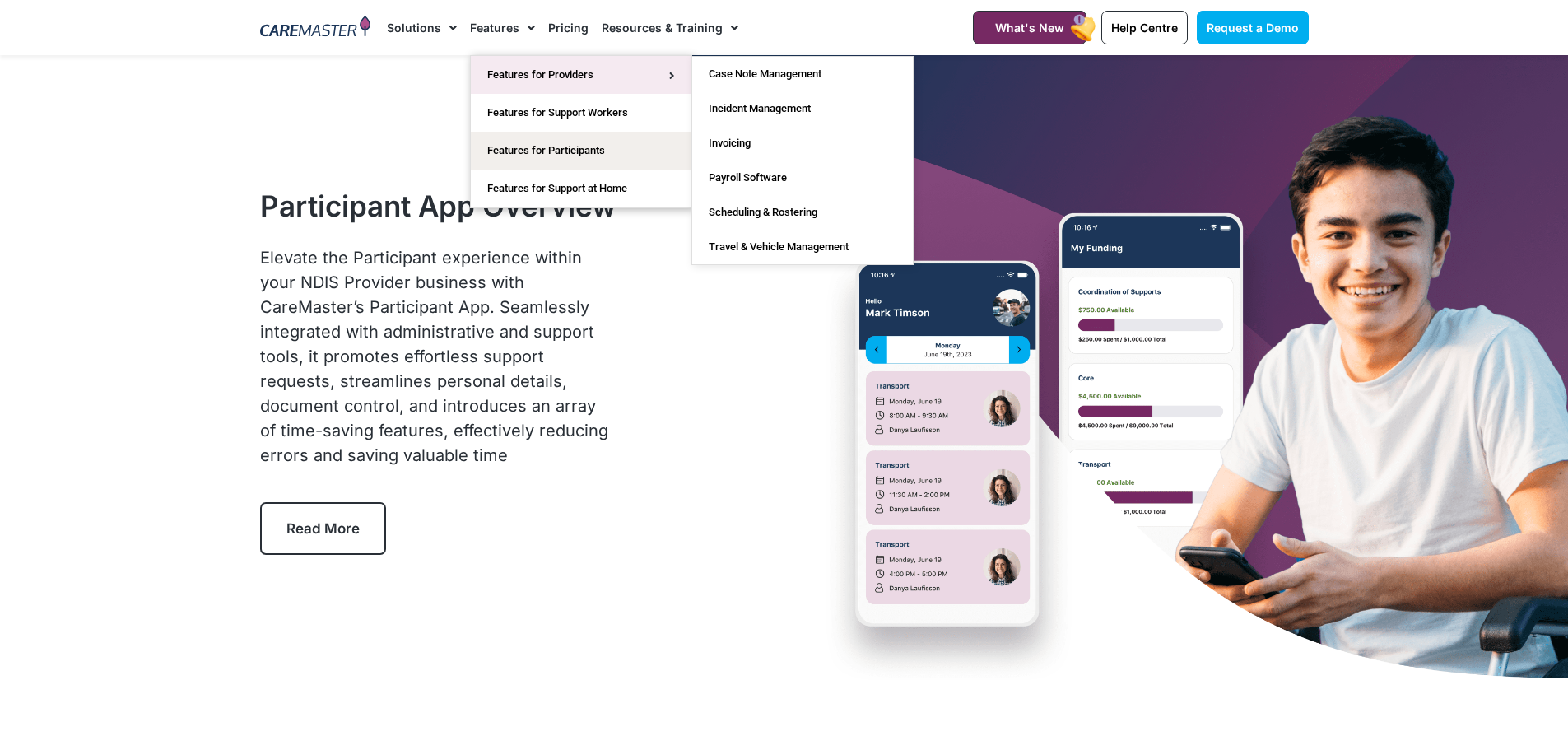 click on "Features for Providers" 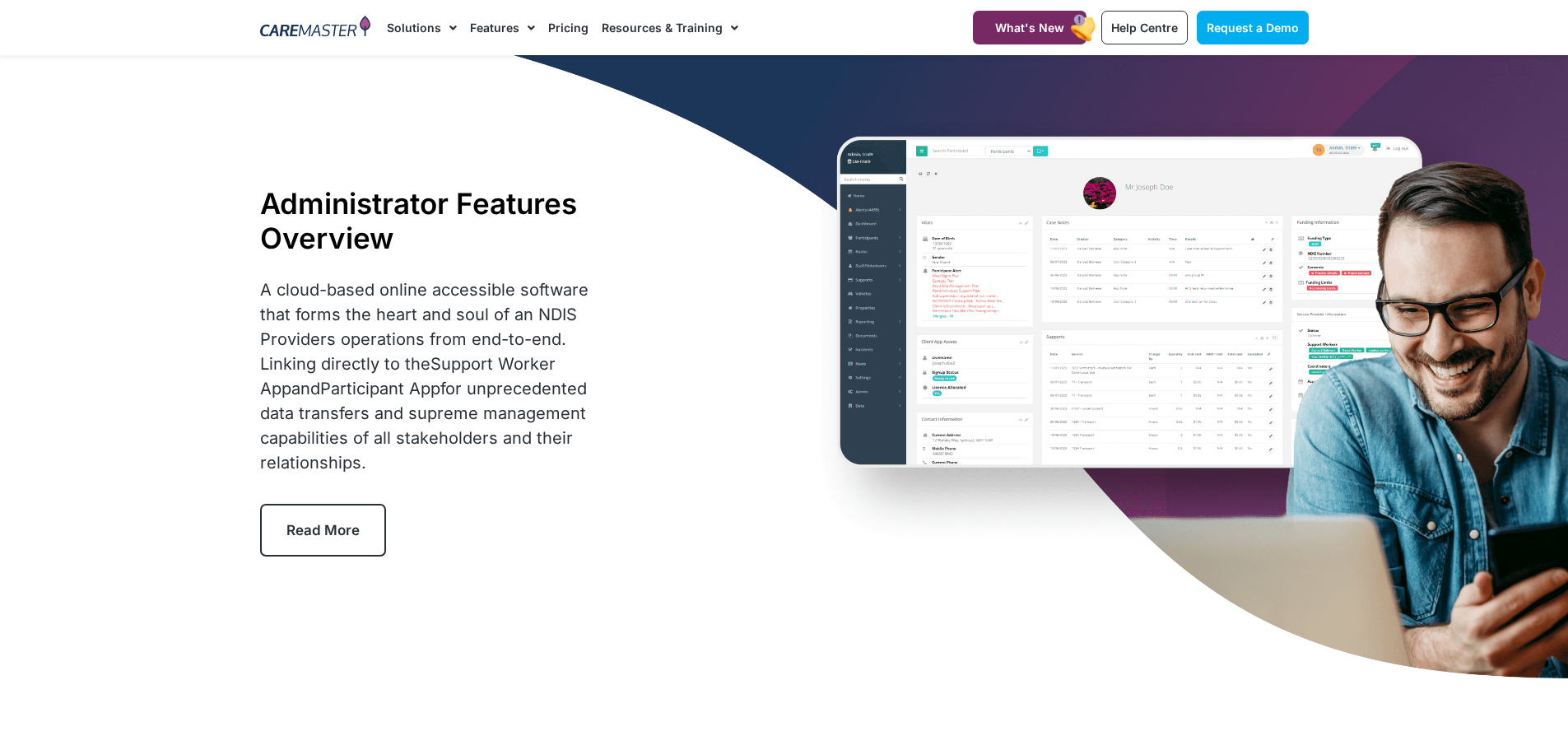 scroll, scrollTop: 0, scrollLeft: 0, axis: both 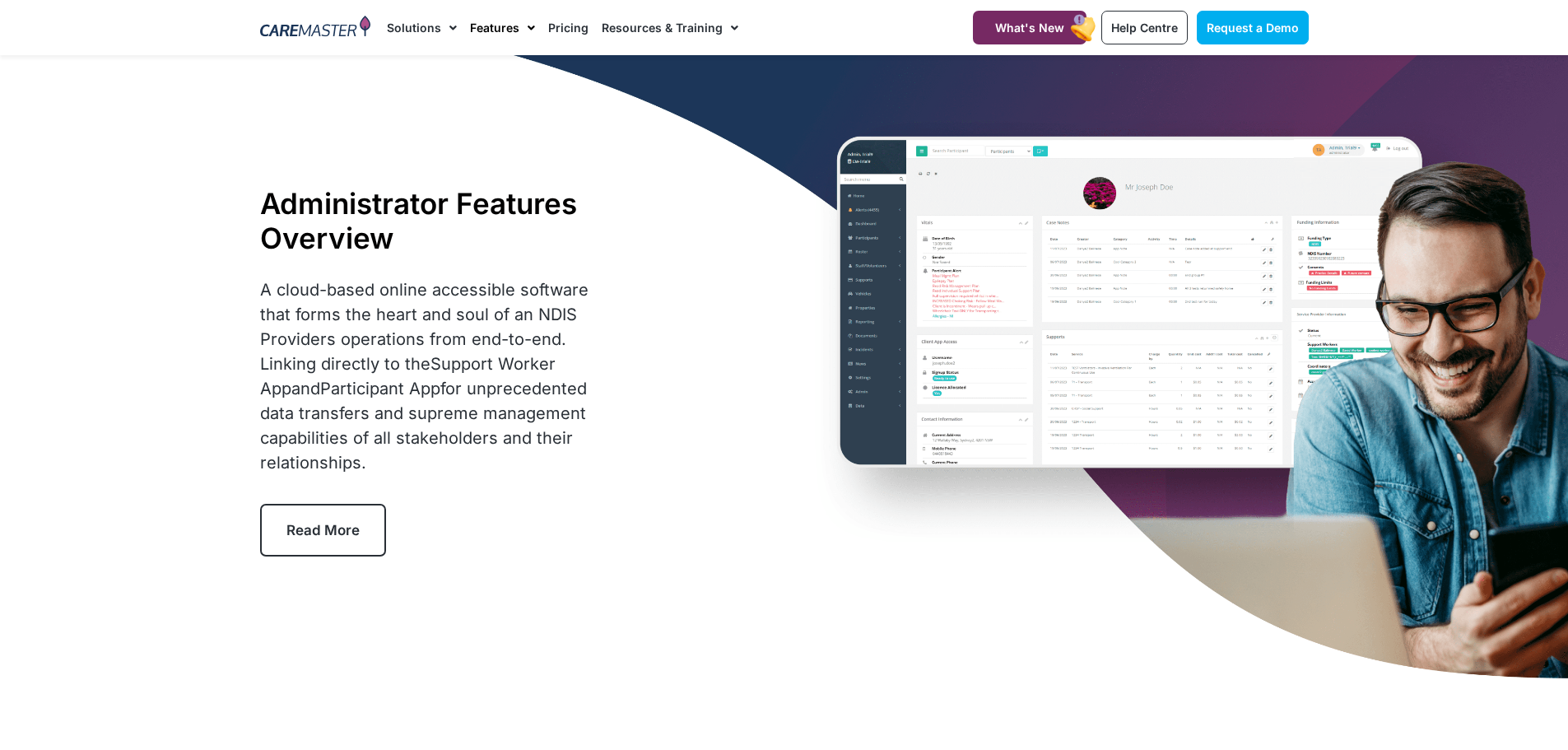 click on "Features" 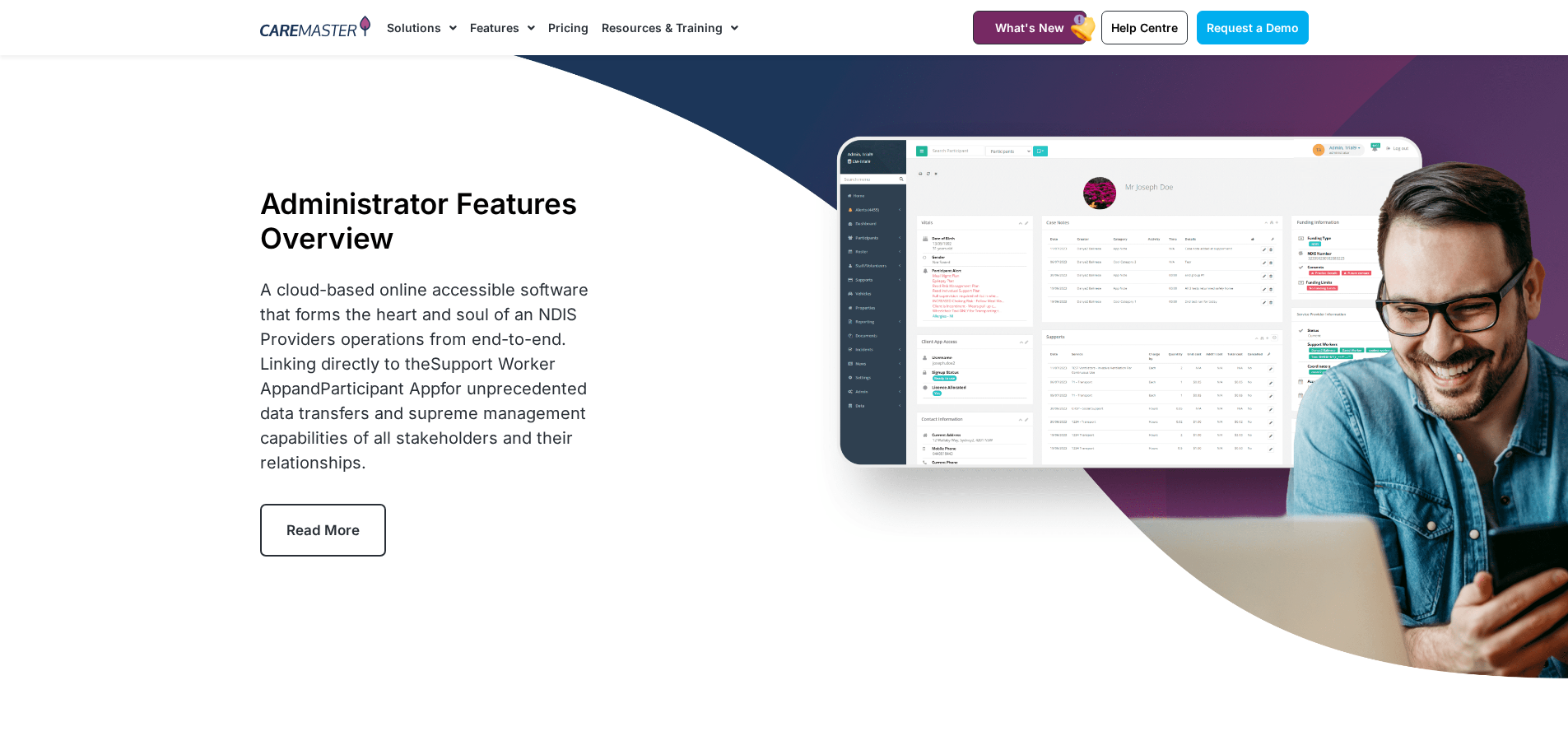 click on "Pricing" 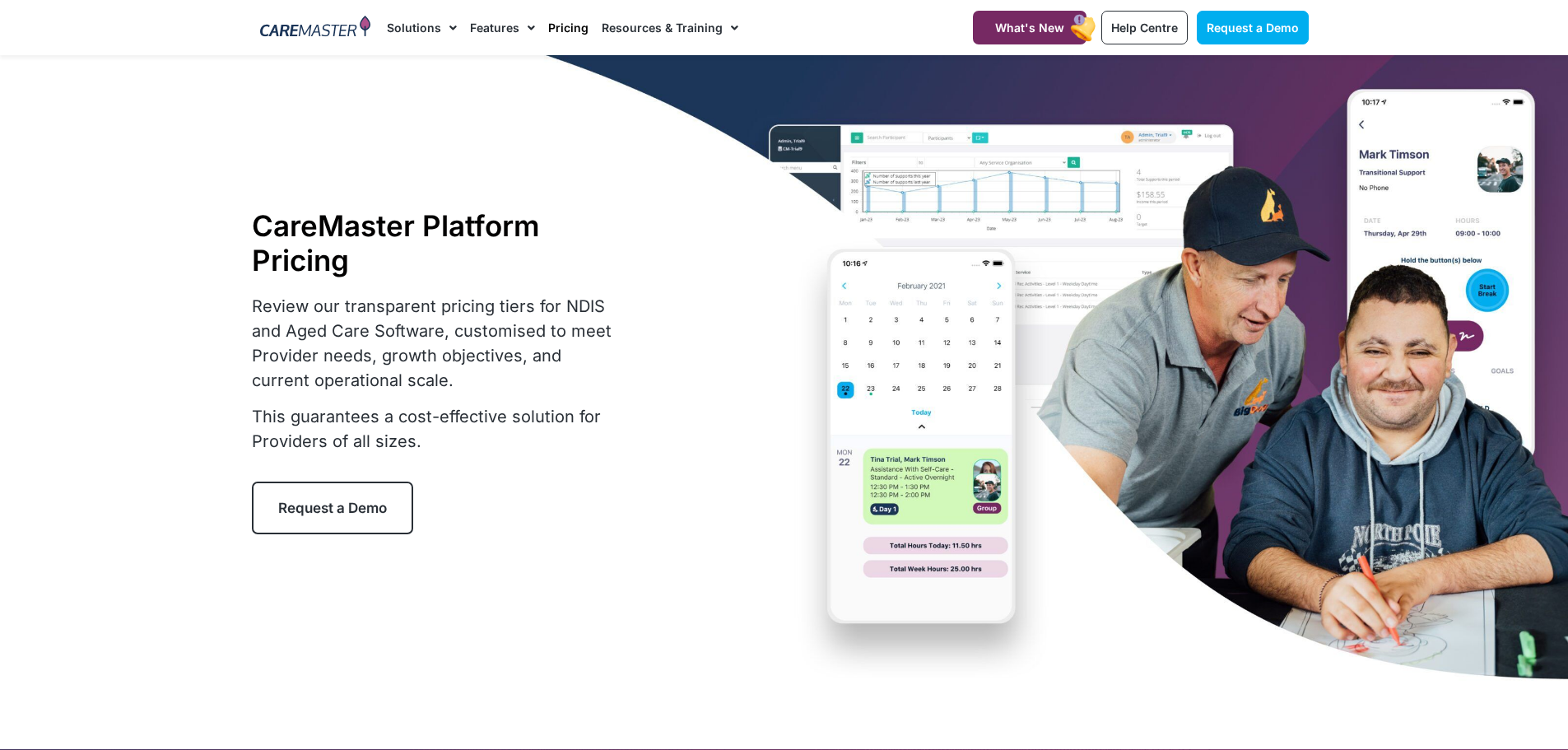 scroll, scrollTop: 0, scrollLeft: 0, axis: both 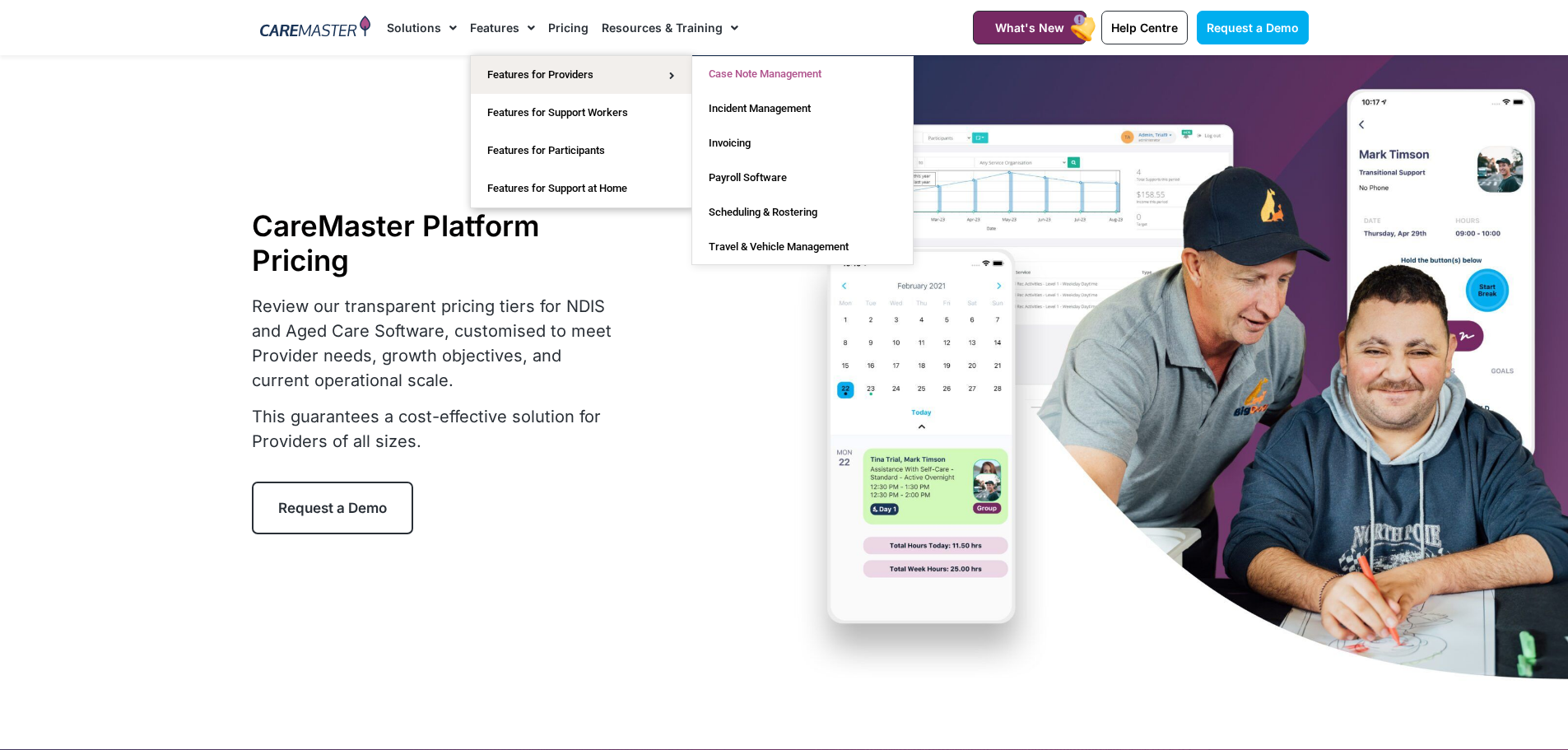 click on "Case Note Management" 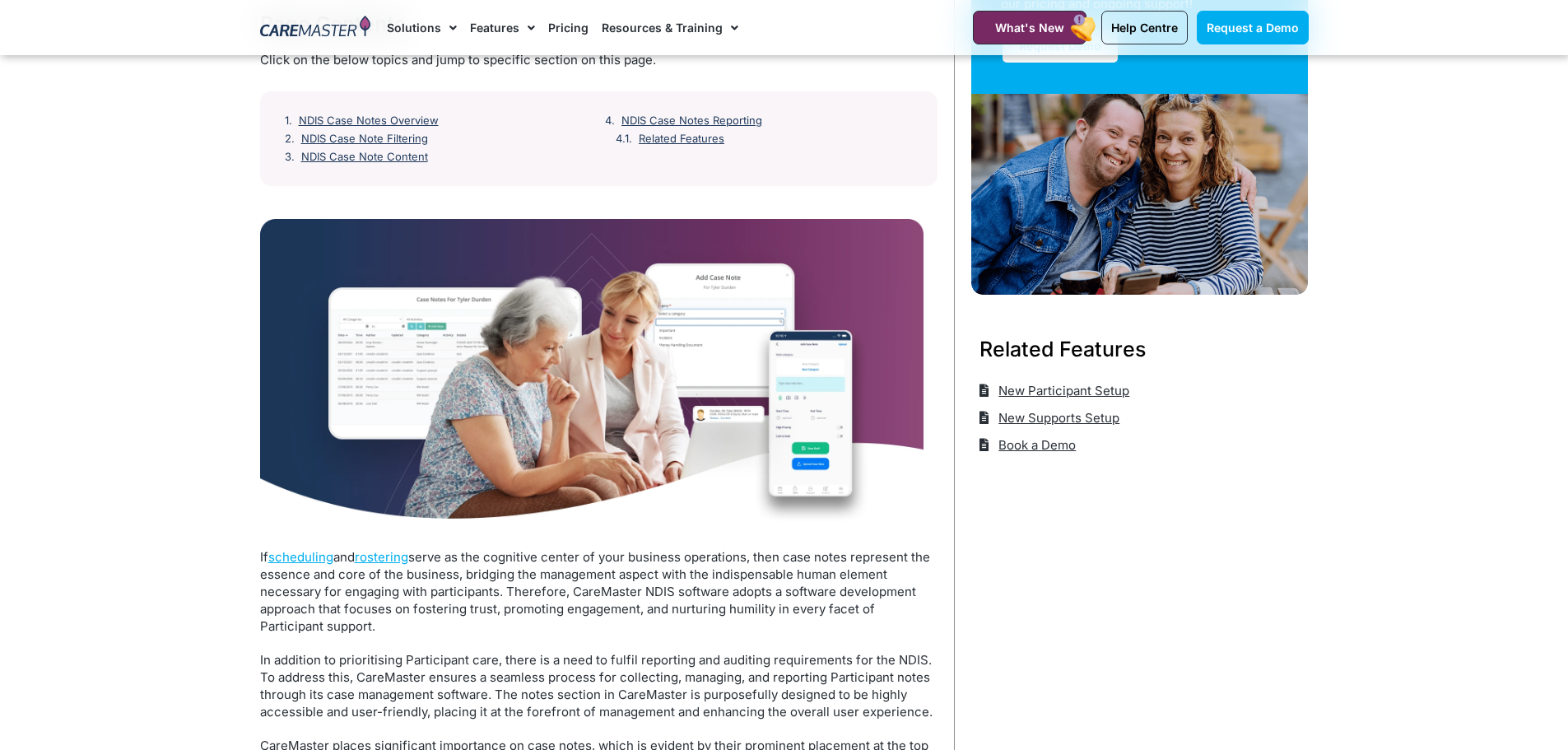 scroll, scrollTop: 247, scrollLeft: 0, axis: vertical 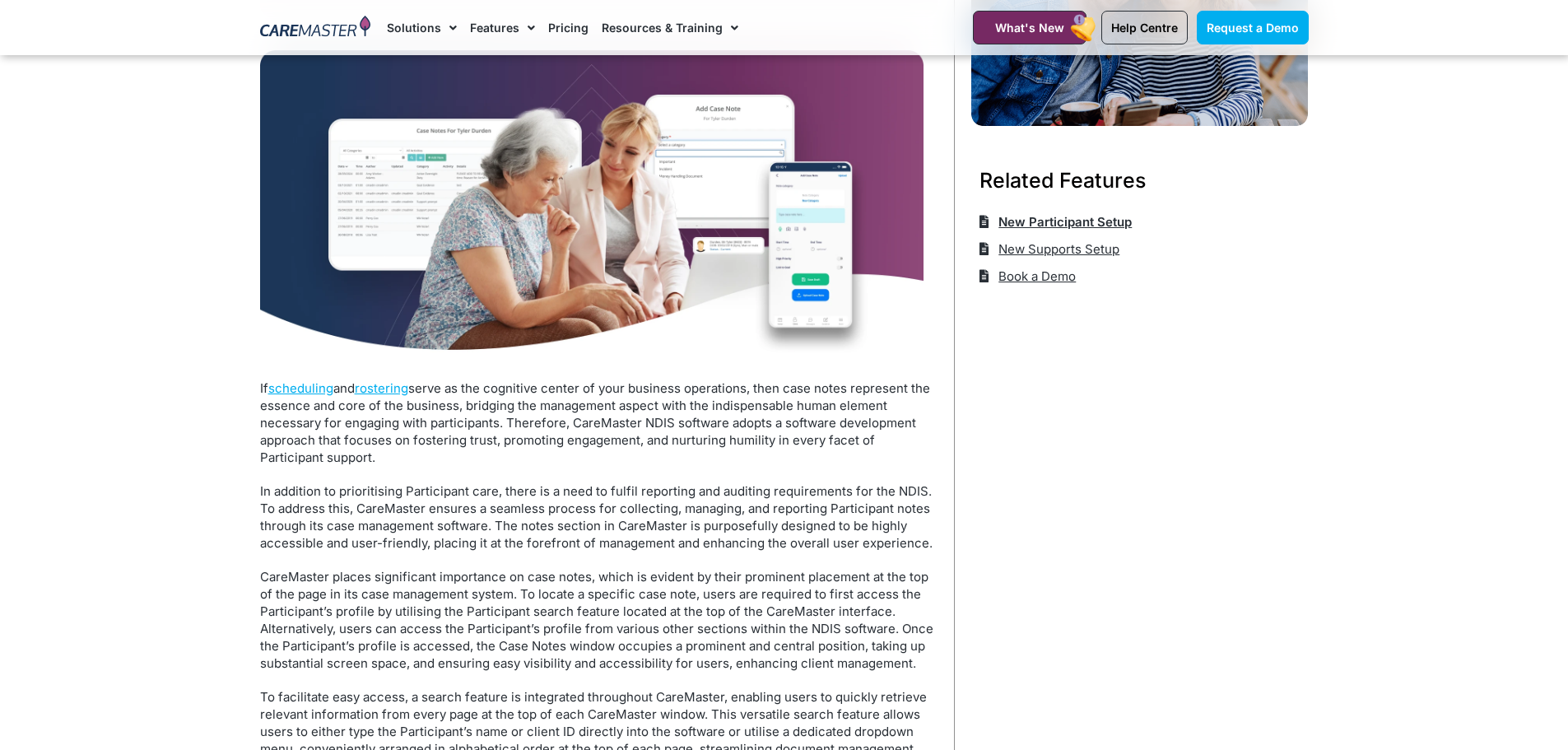 click on "New Participant Setup" at bounding box center [1063, 221] 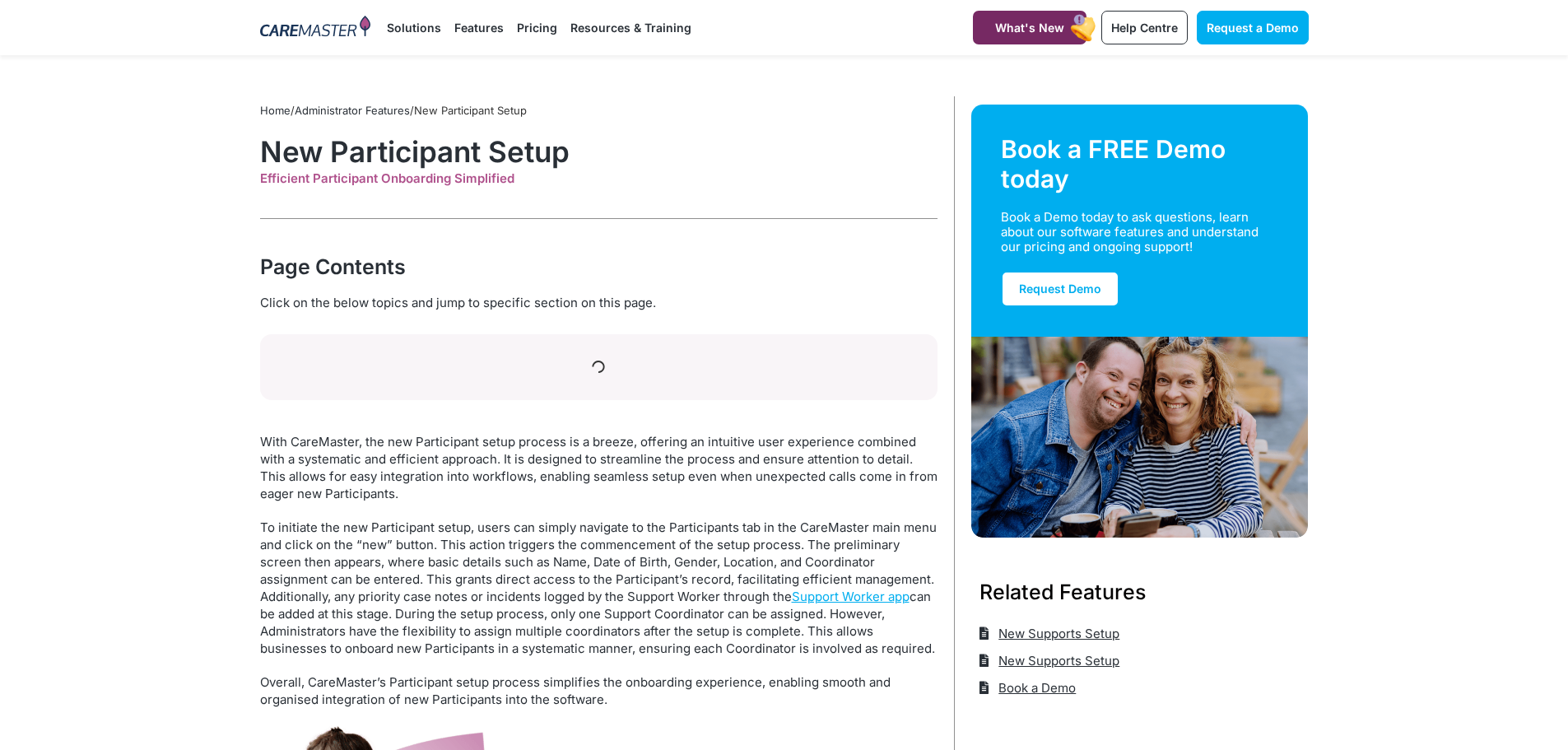 scroll, scrollTop: 0, scrollLeft: 0, axis: both 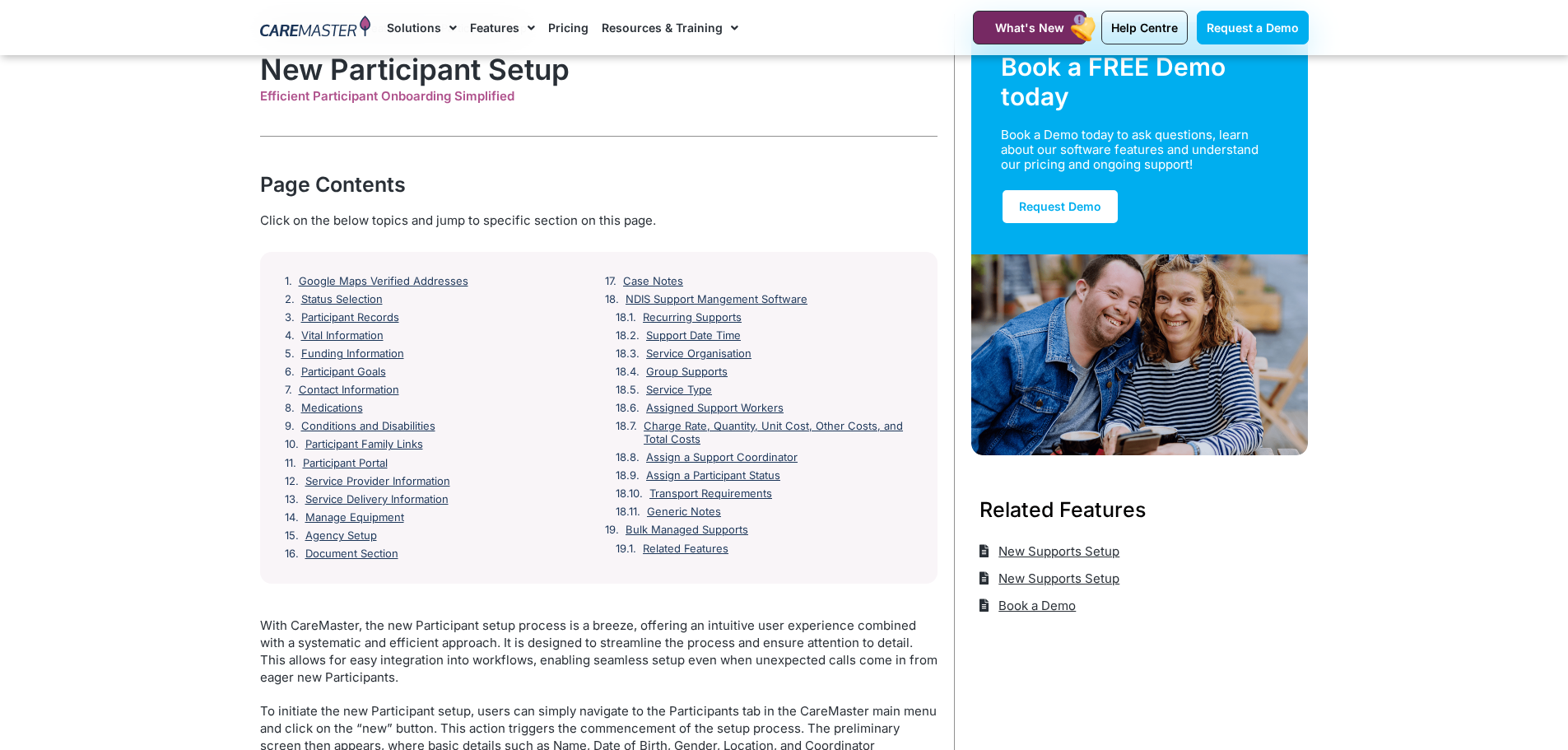 click on "Google Maps Verified Addresses Status Selection Participant Records Vital Information Funding Information Participant Goals Contact Information Medications Conditions and Disabilities Participant Family Links Participant Portal Service Provider Information Service Delivery Information Manage Equipment Agency Setup Document Section Case Notes NDIS Support Mangement Software Recurring Supports Support Date Time Service Organisation Group Supports Service Type Assigned Support Workers Charge Rate, Quantity, Unit Cost, Other Costs, and Total Costs Assign a Support Coordinator Assign a Participant Status Transport Requirements Generic Notes Bulk Managed Supports Related Features" at bounding box center (598, 417) 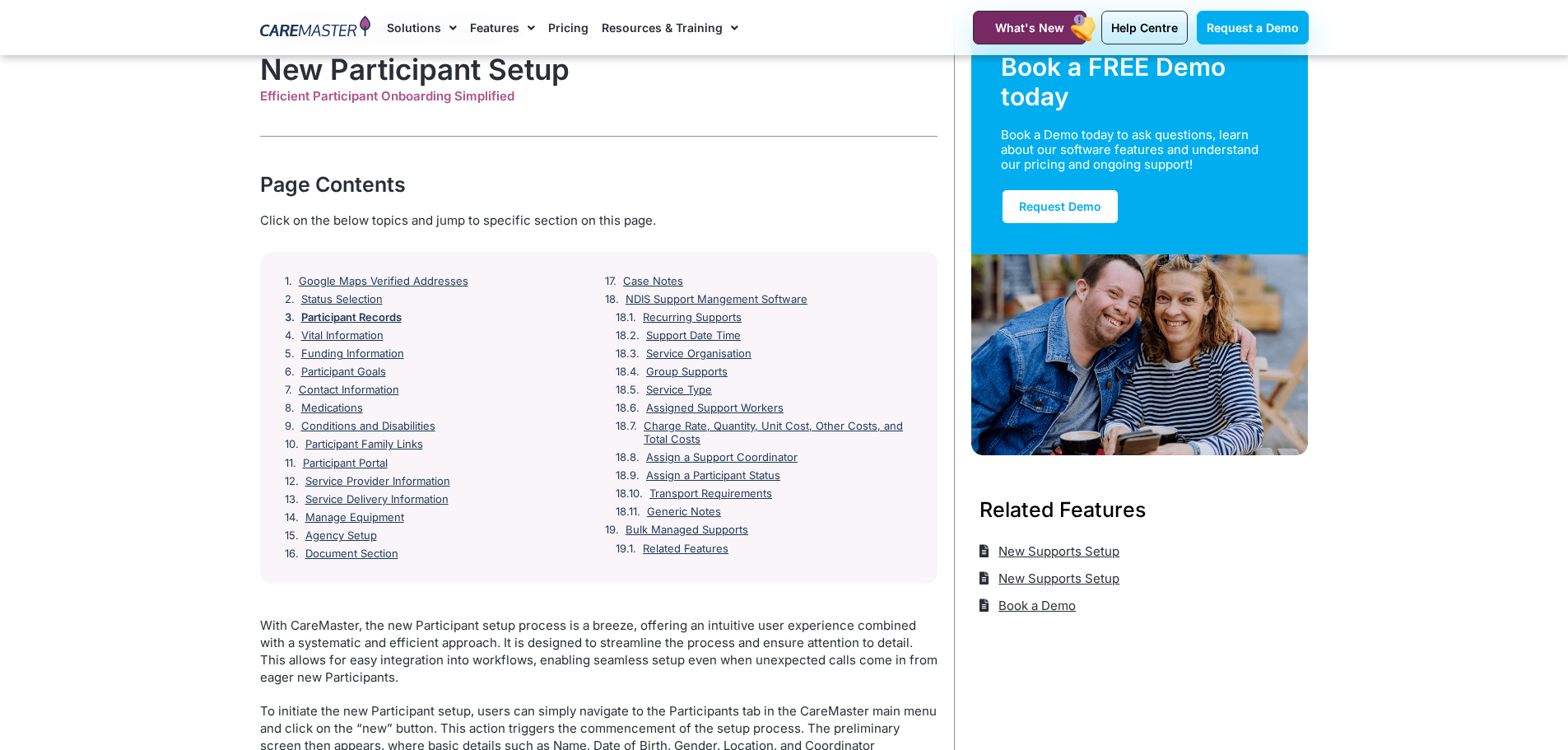 click on "Participant Records" at bounding box center [351, 318] 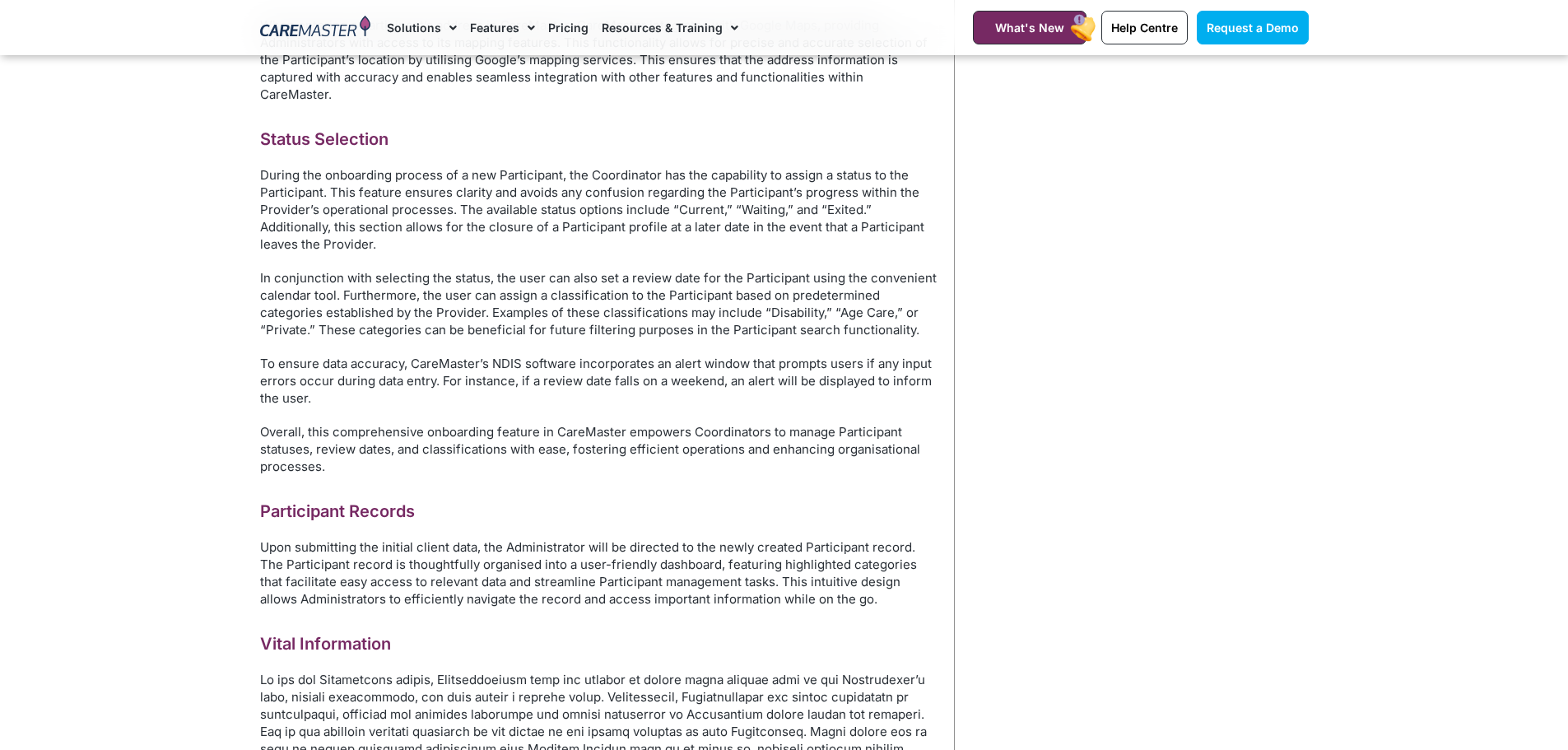scroll, scrollTop: 1347, scrollLeft: 0, axis: vertical 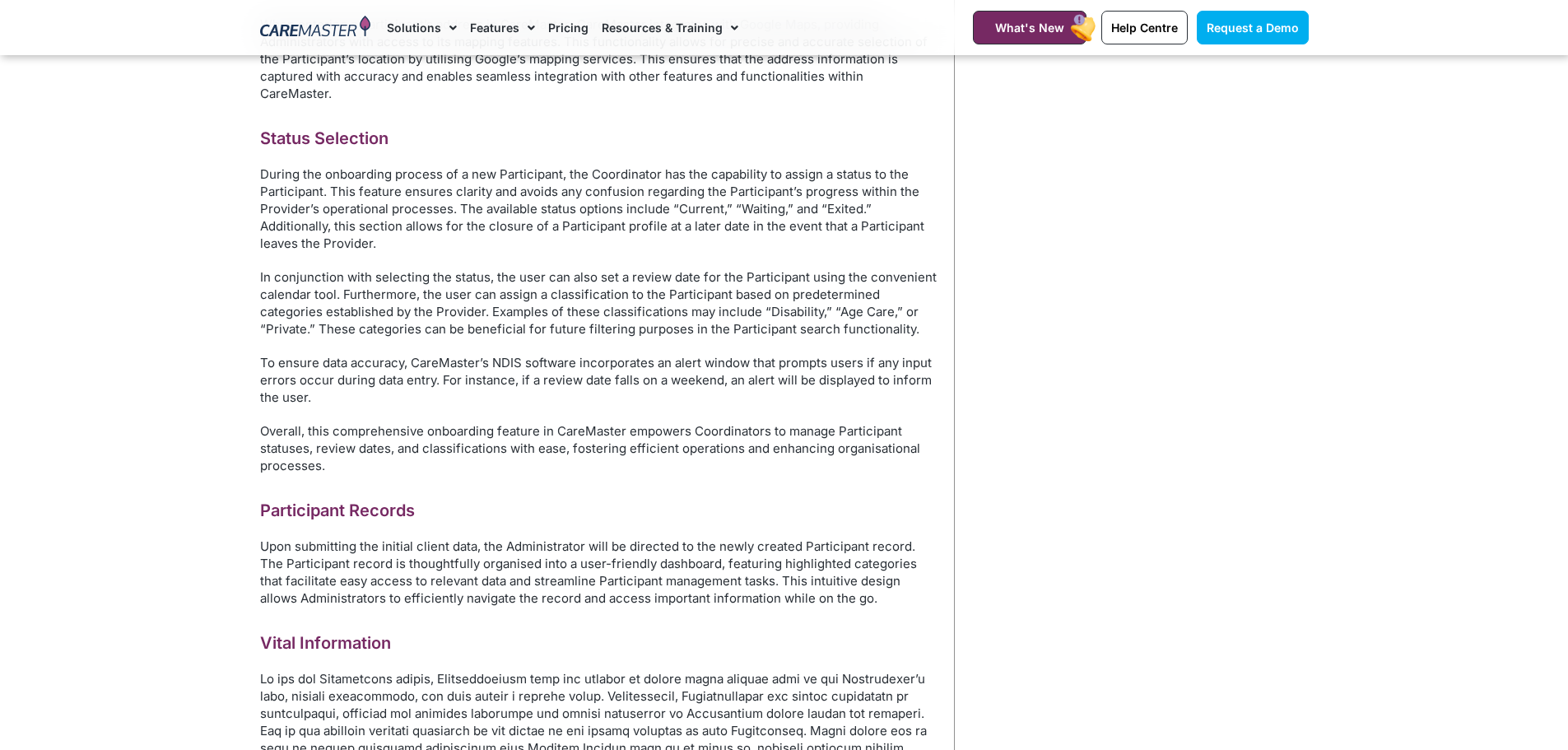 click on "Pricing" 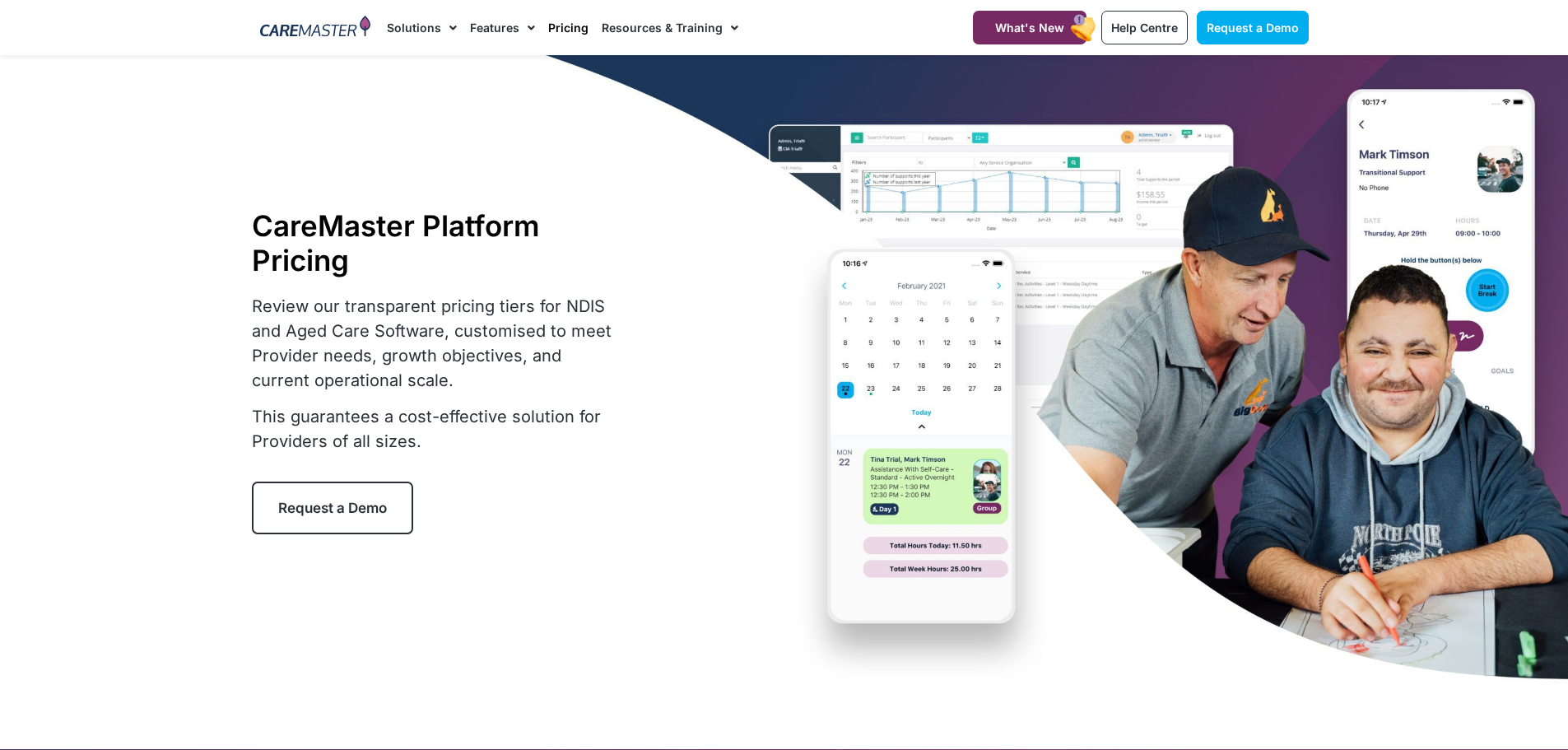 scroll, scrollTop: 282, scrollLeft: 0, axis: vertical 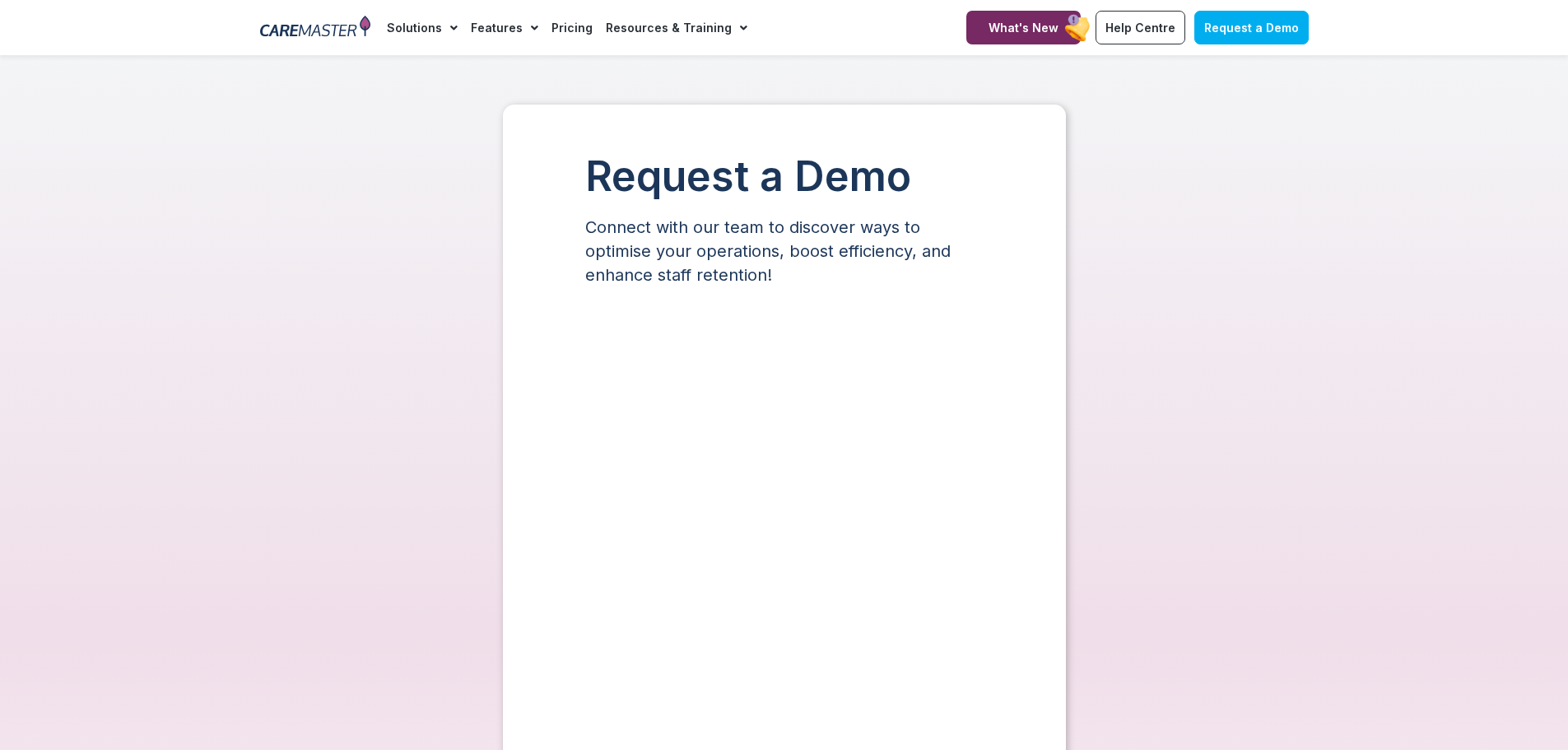 select on "**" 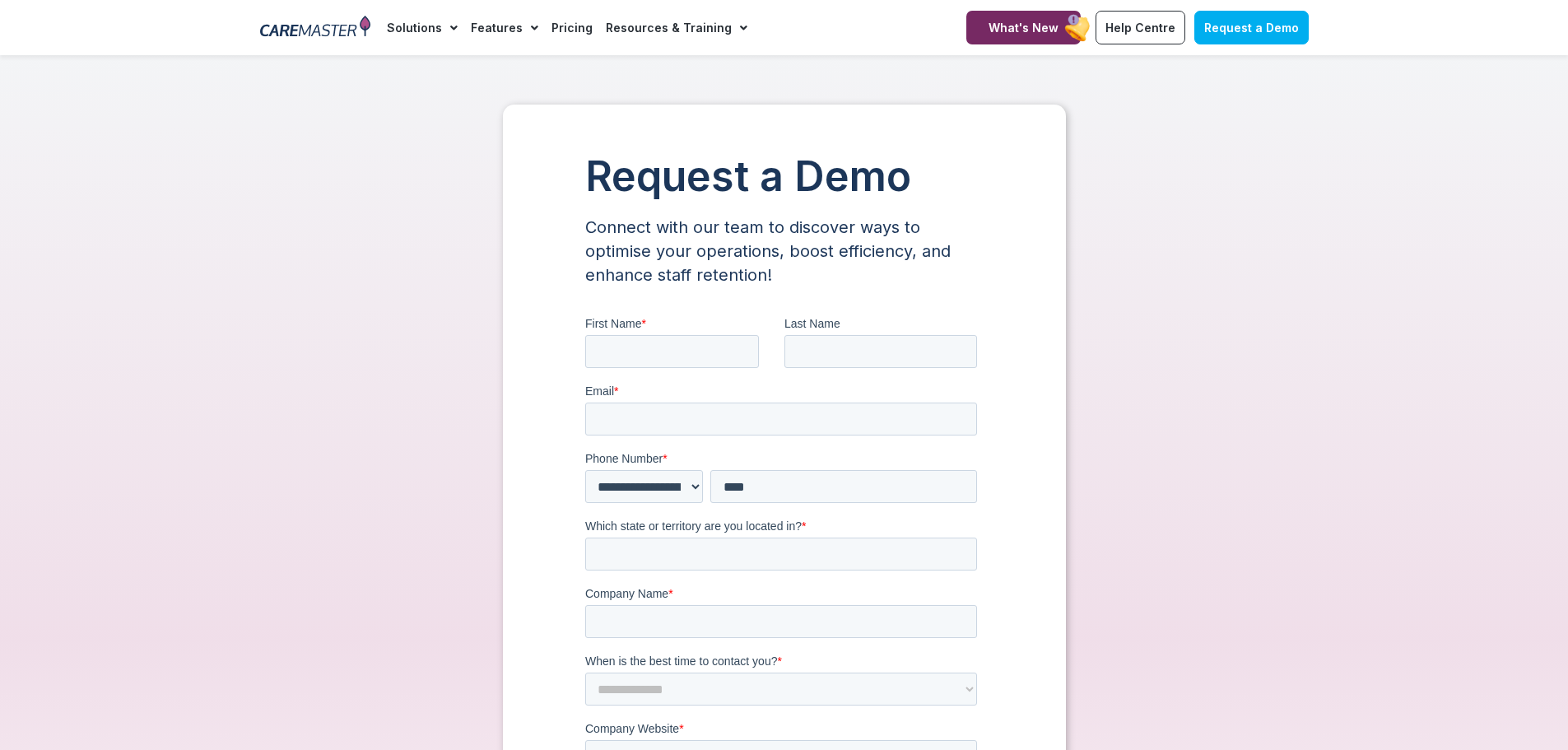 scroll, scrollTop: 0, scrollLeft: 0, axis: both 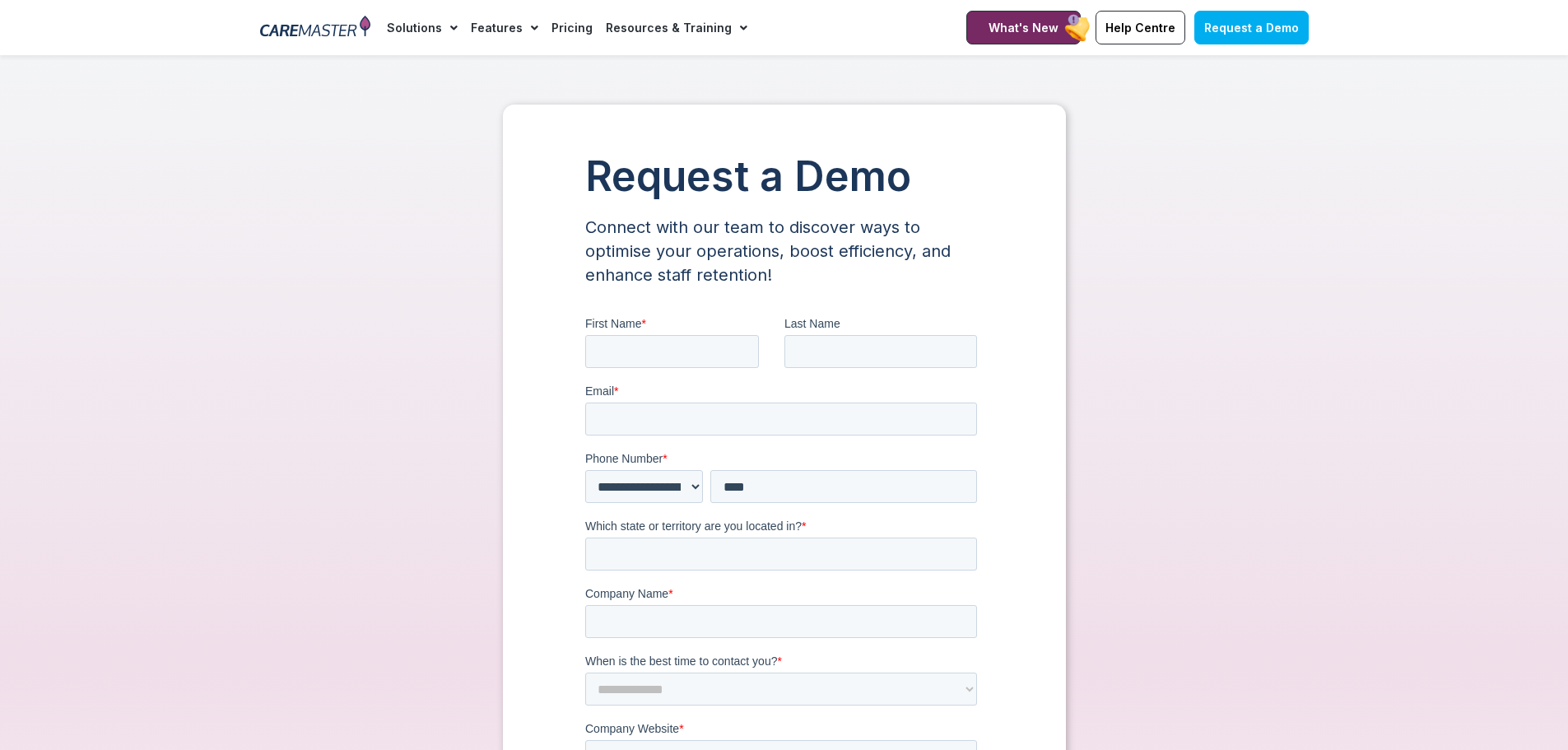 click on "Pricing" 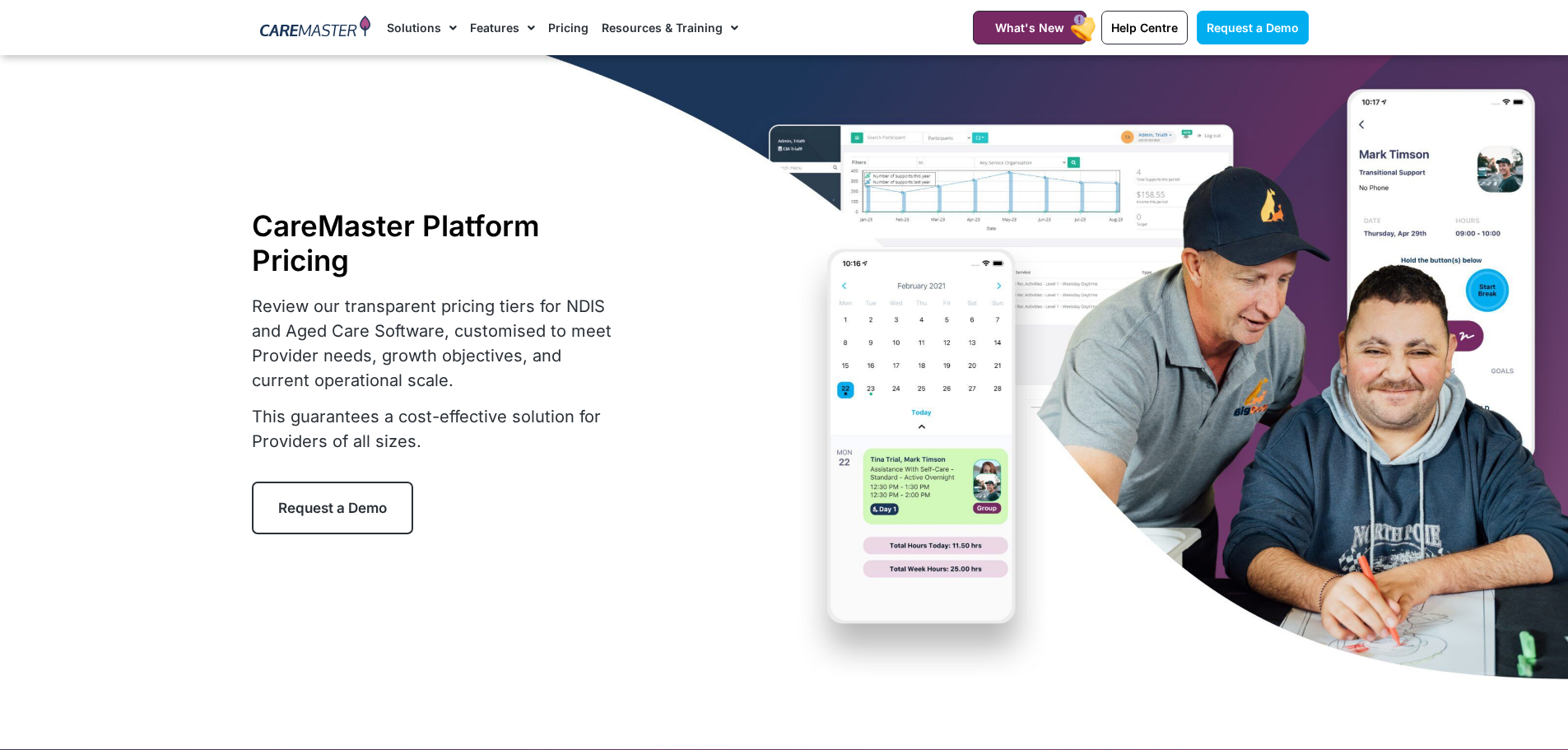scroll, scrollTop: 228, scrollLeft: 0, axis: vertical 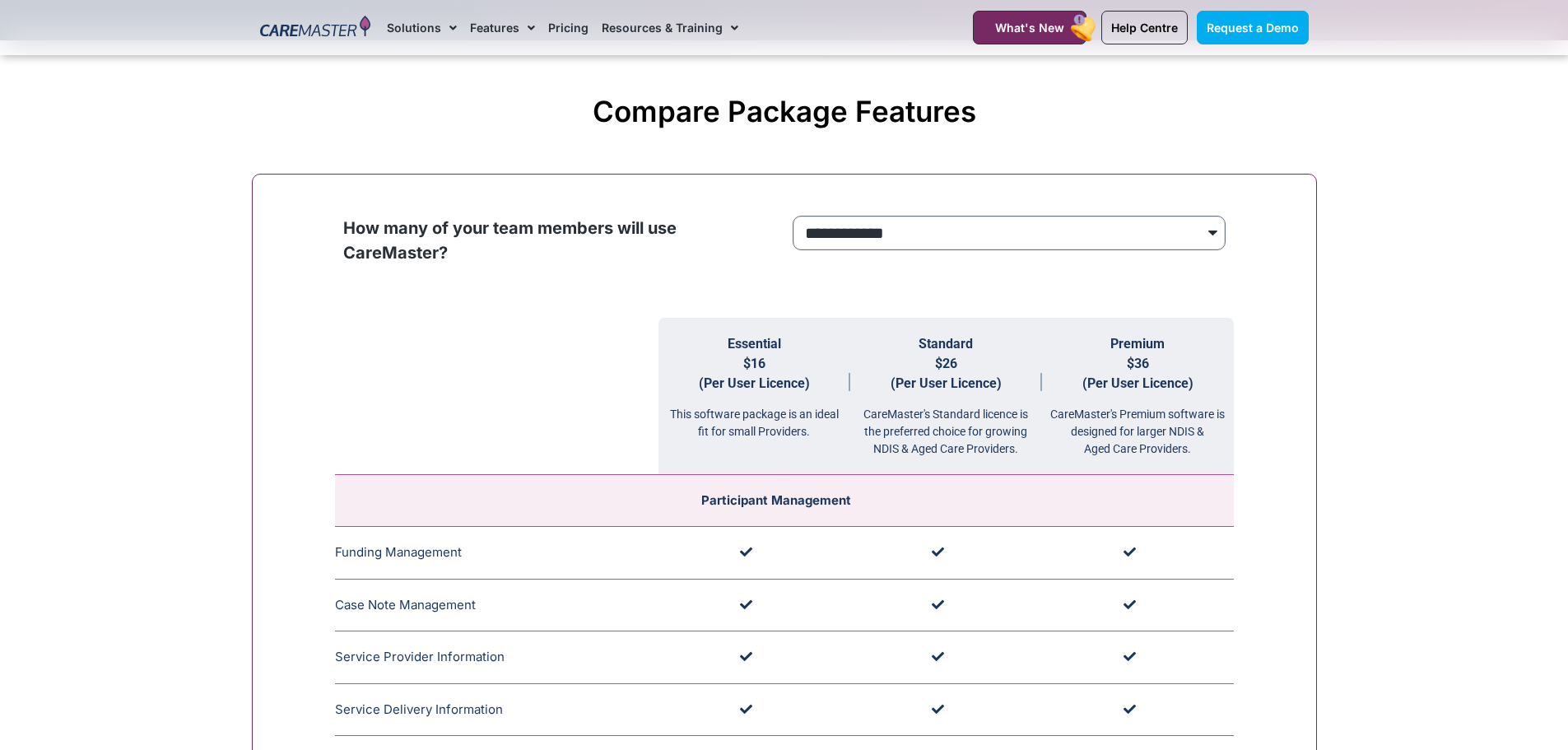 click on "**********" at bounding box center (1009, 233) 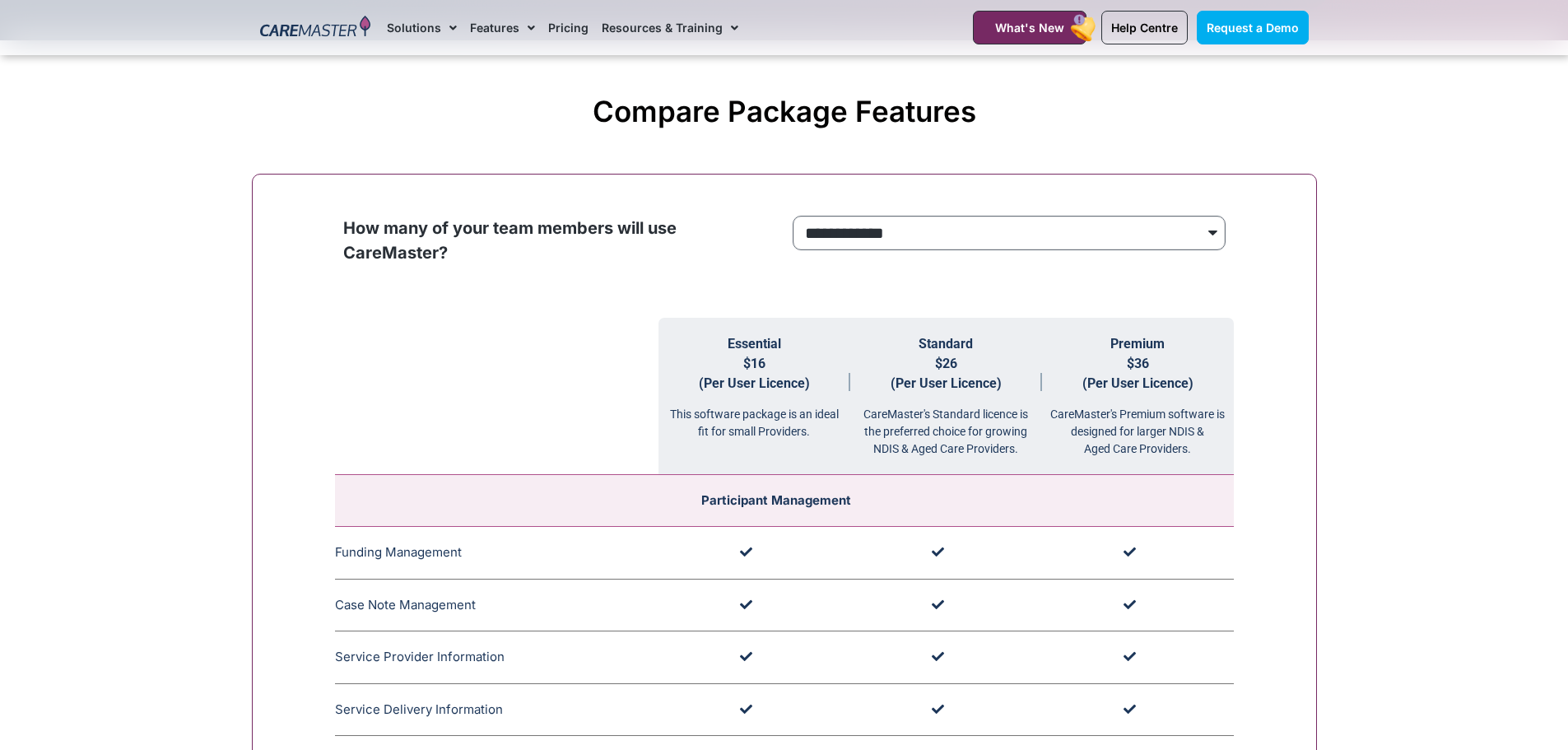 select on "****" 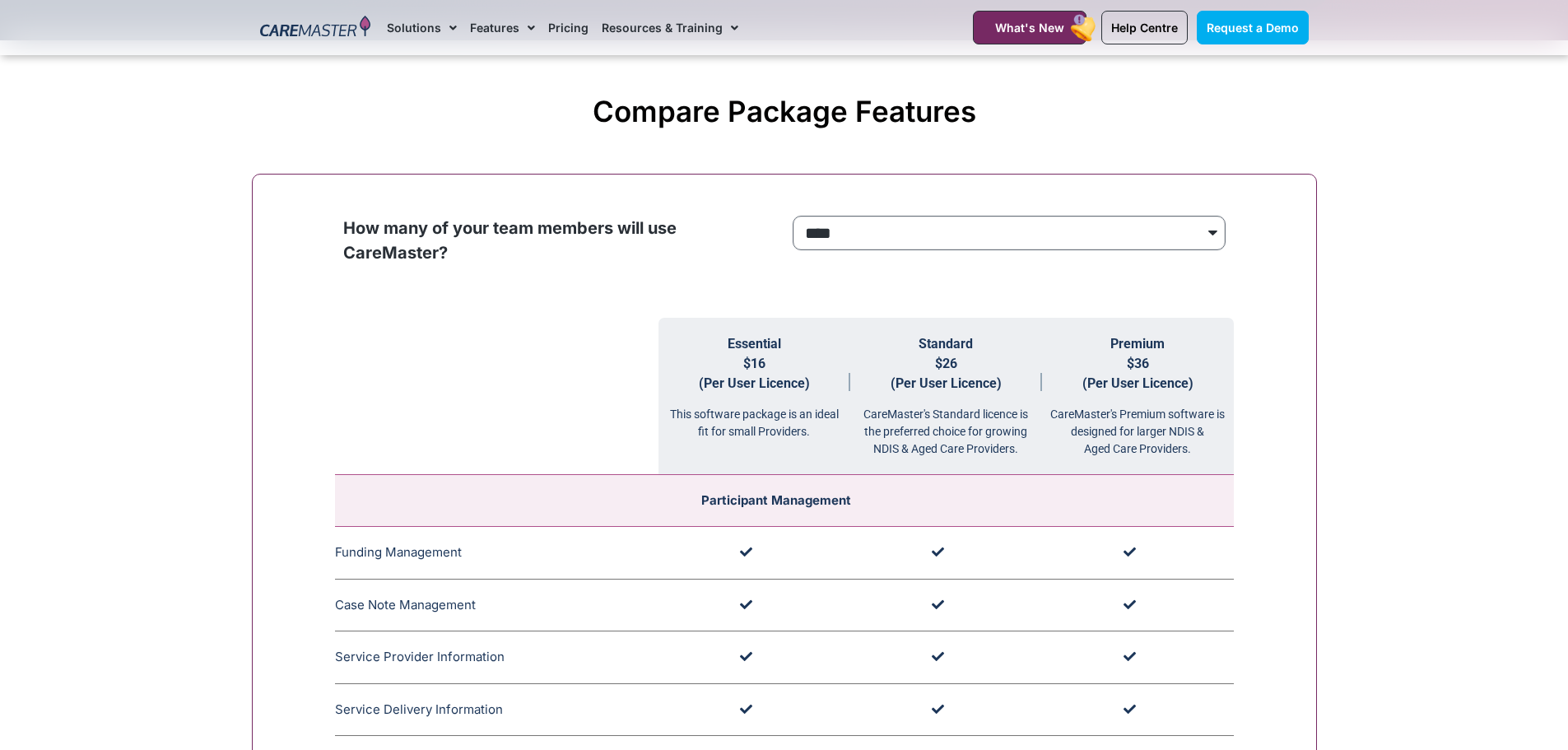 click on "**********" at bounding box center (1009, 233) 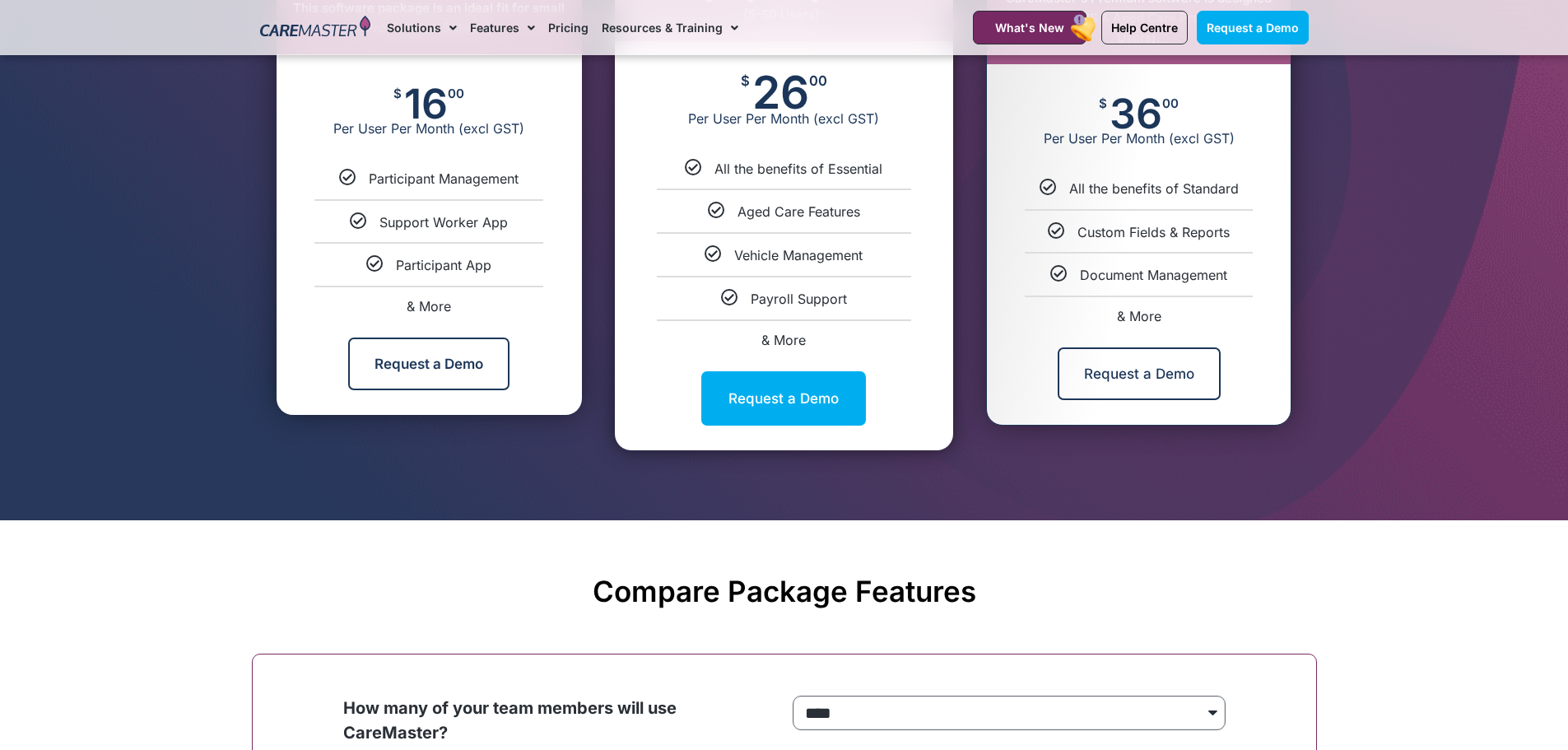 scroll, scrollTop: 861, scrollLeft: 0, axis: vertical 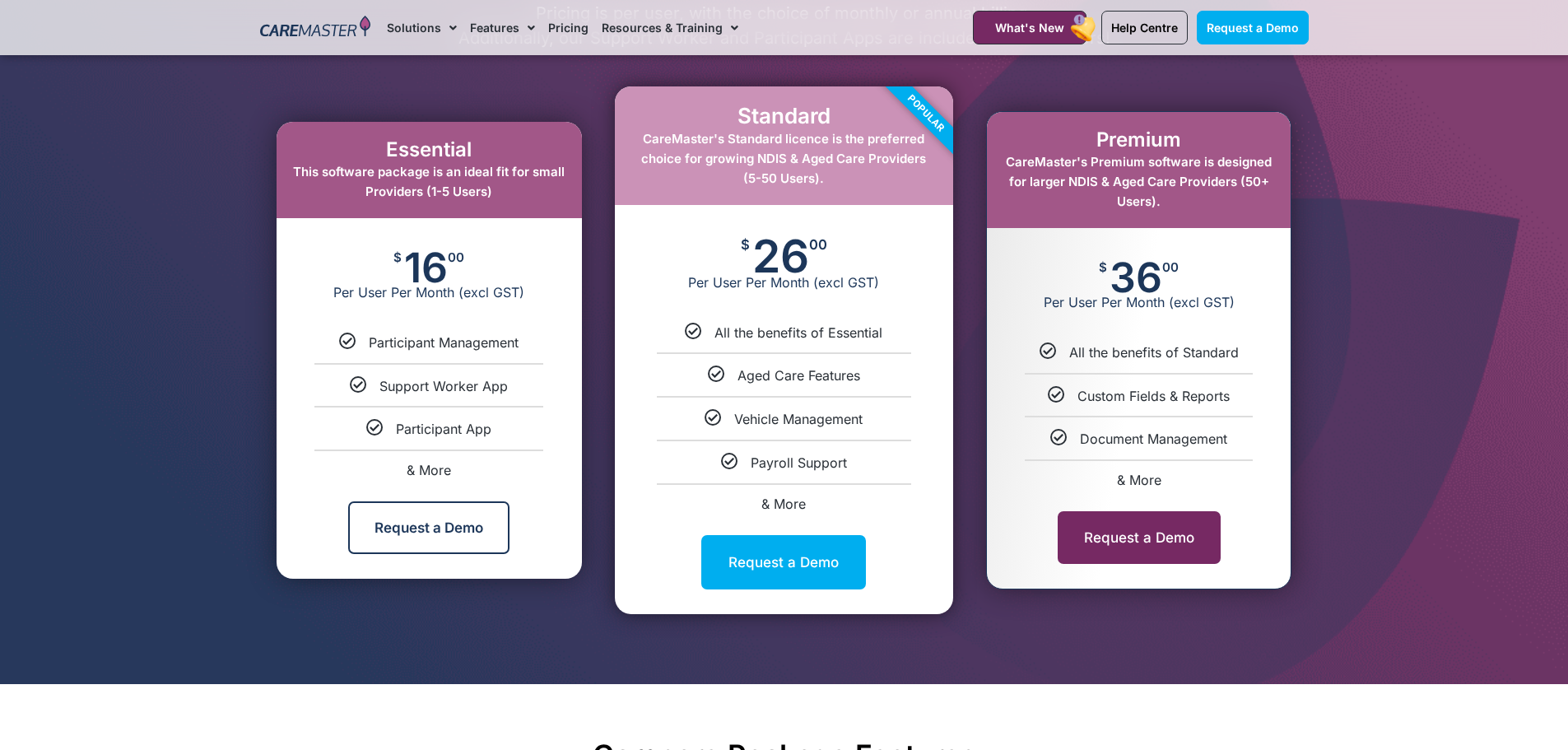 click on "Request a Demo" at bounding box center [1139, 538] 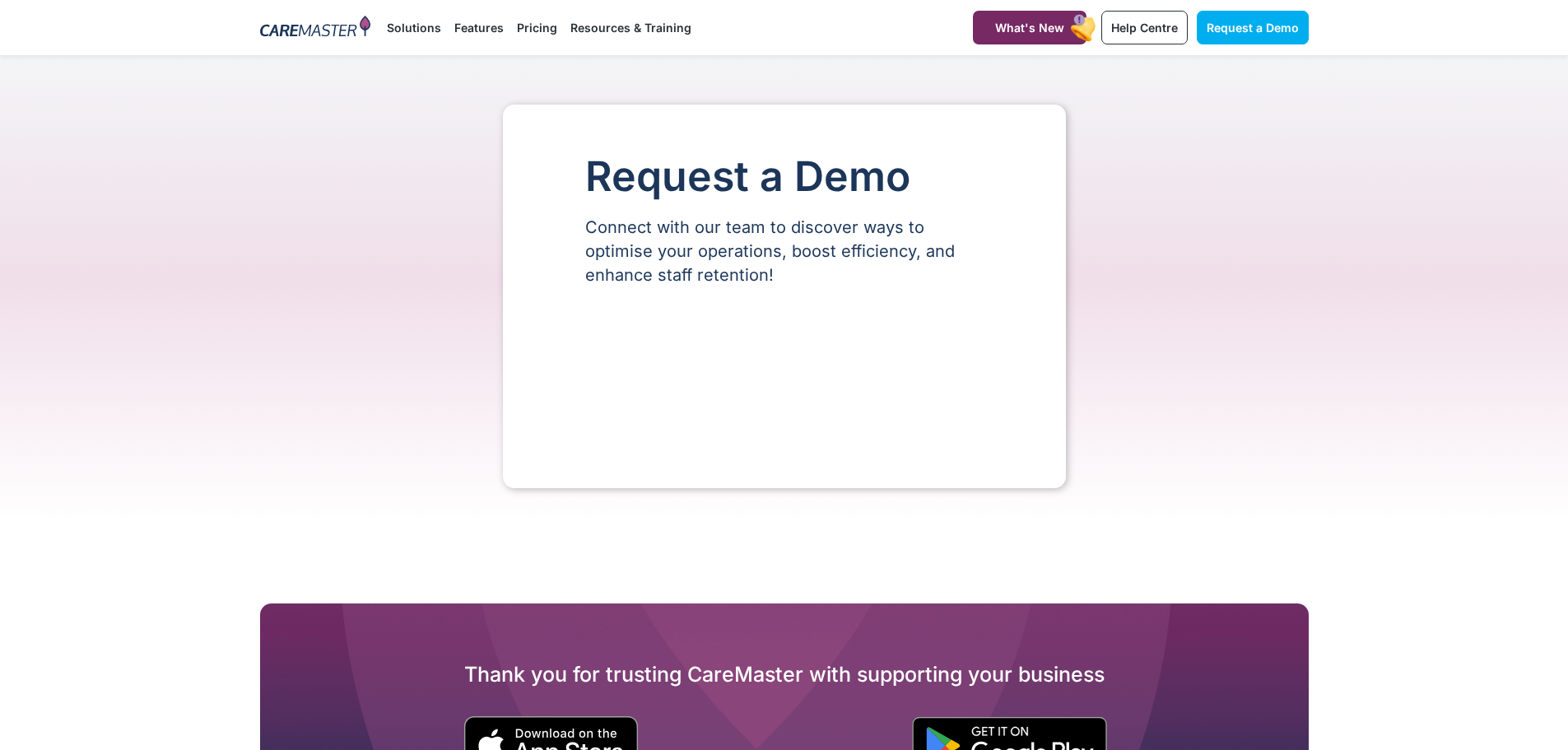 scroll, scrollTop: 0, scrollLeft: 0, axis: both 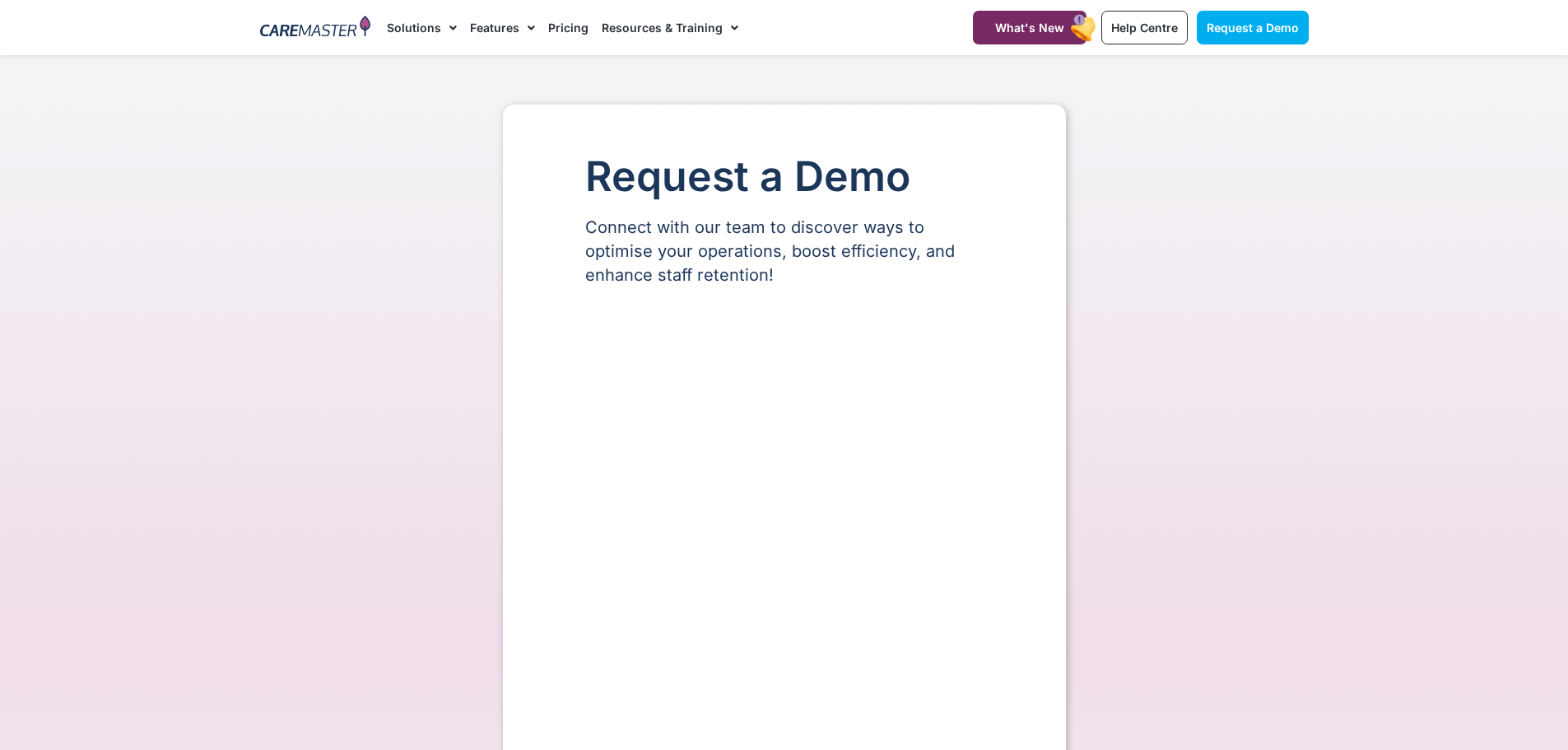 select on "**" 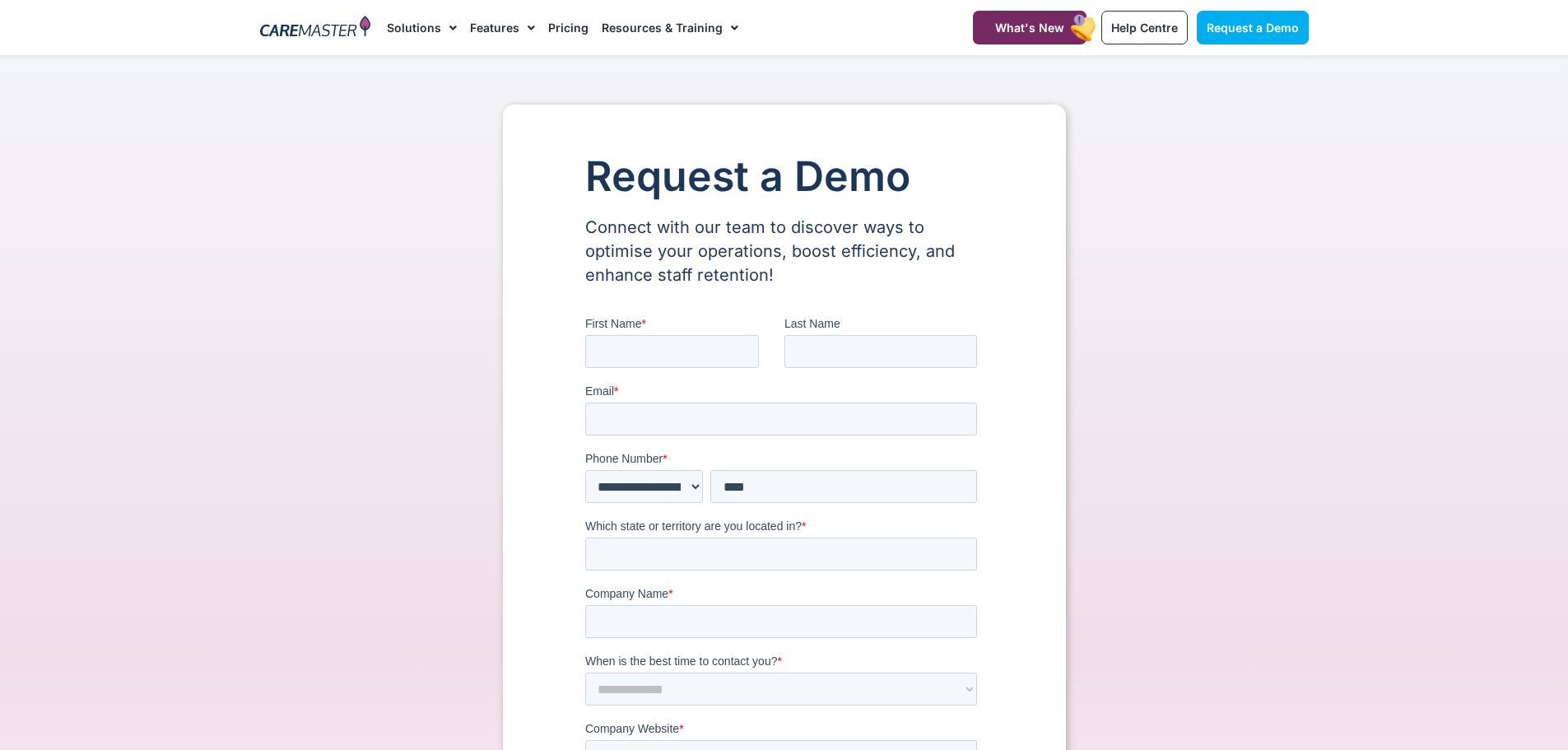 scroll, scrollTop: 0, scrollLeft: 0, axis: both 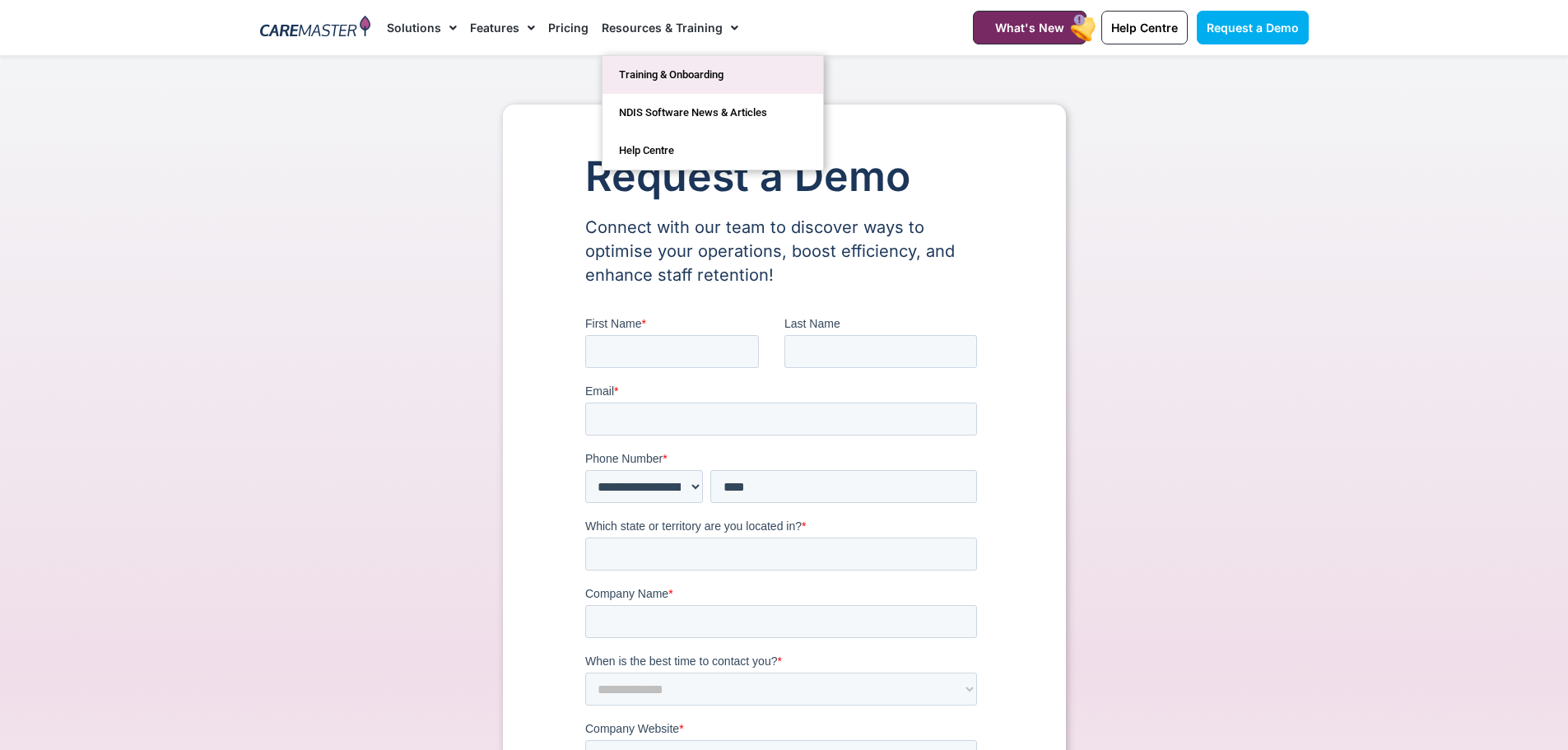 click on "Training & Onboarding" 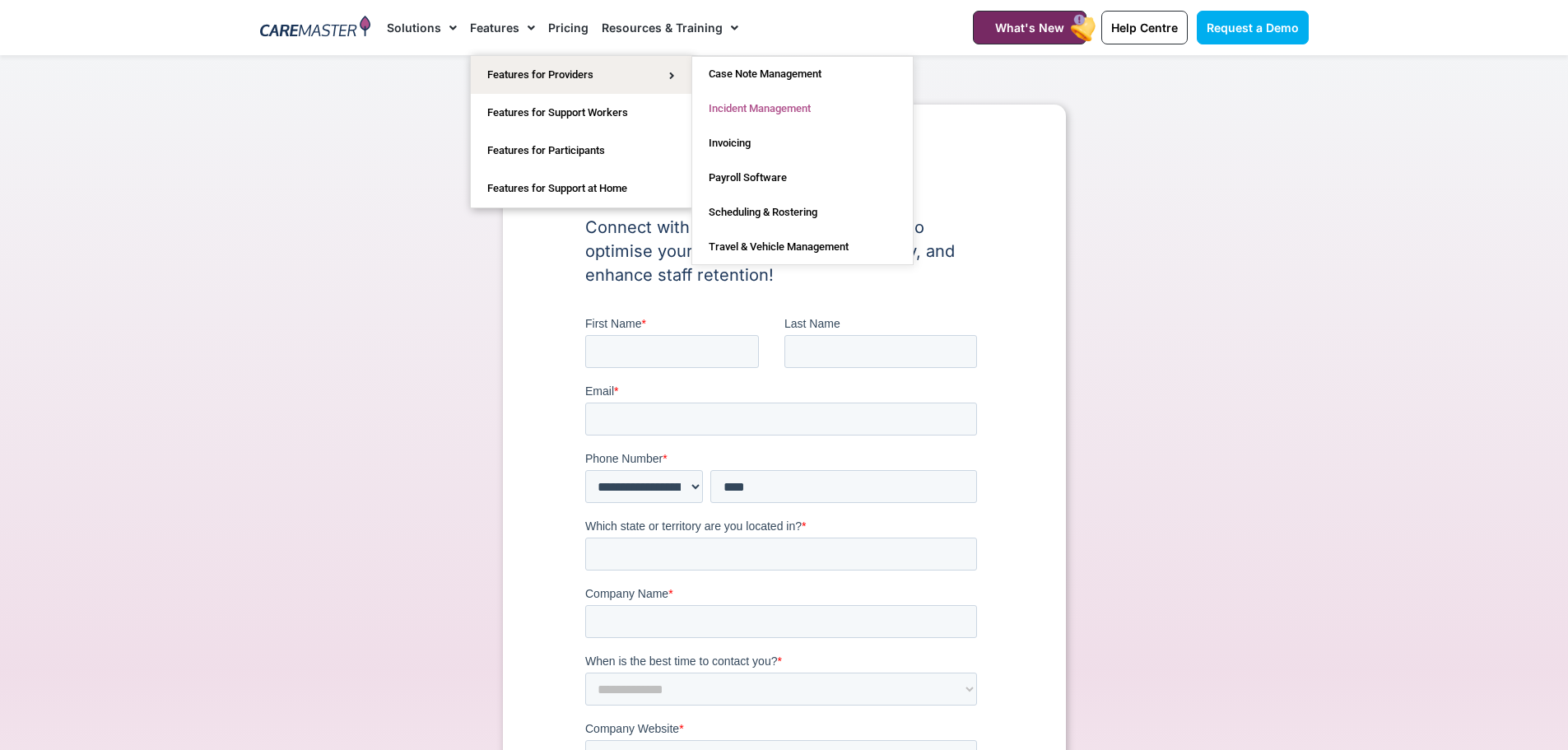click on "Incident Management" 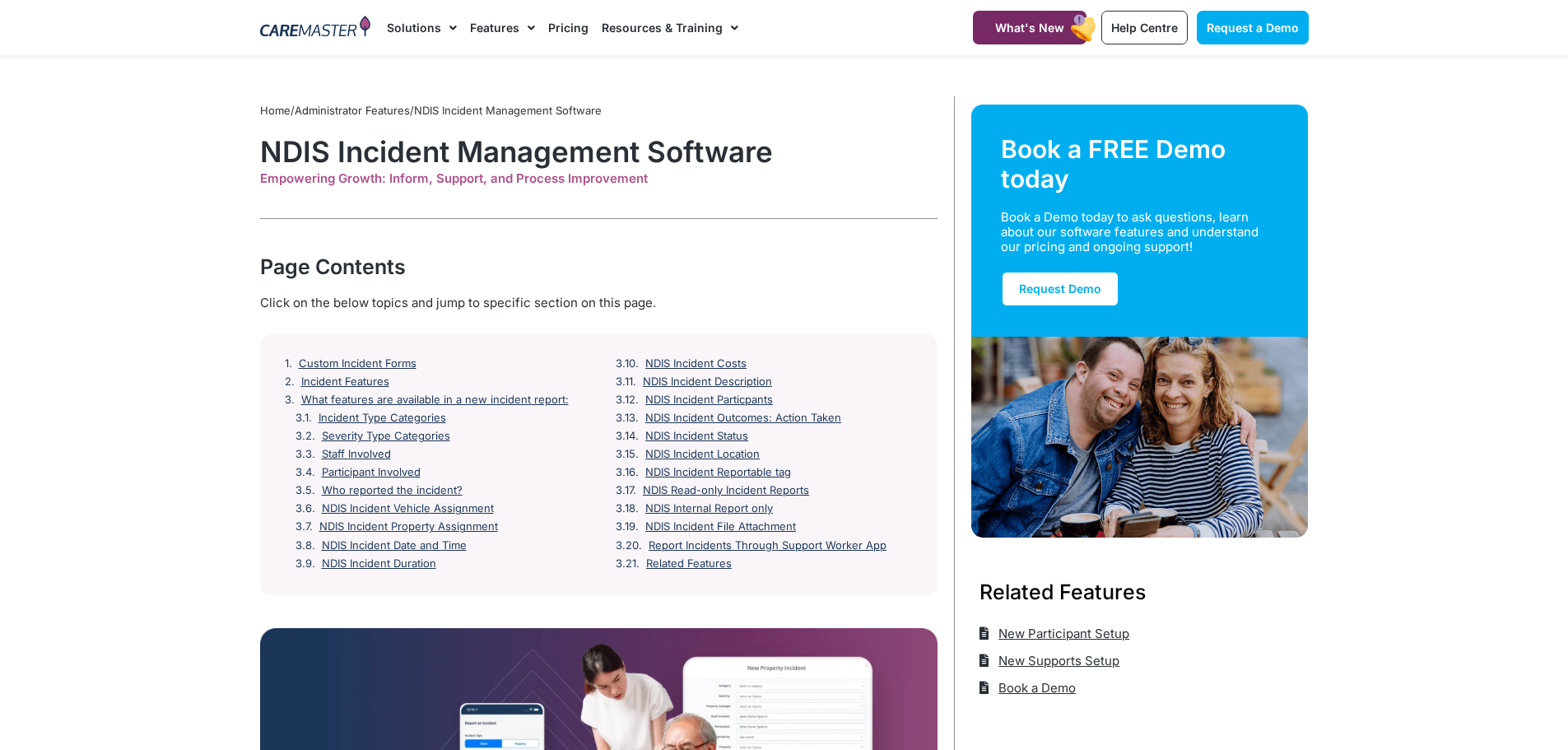 scroll, scrollTop: 0, scrollLeft: 0, axis: both 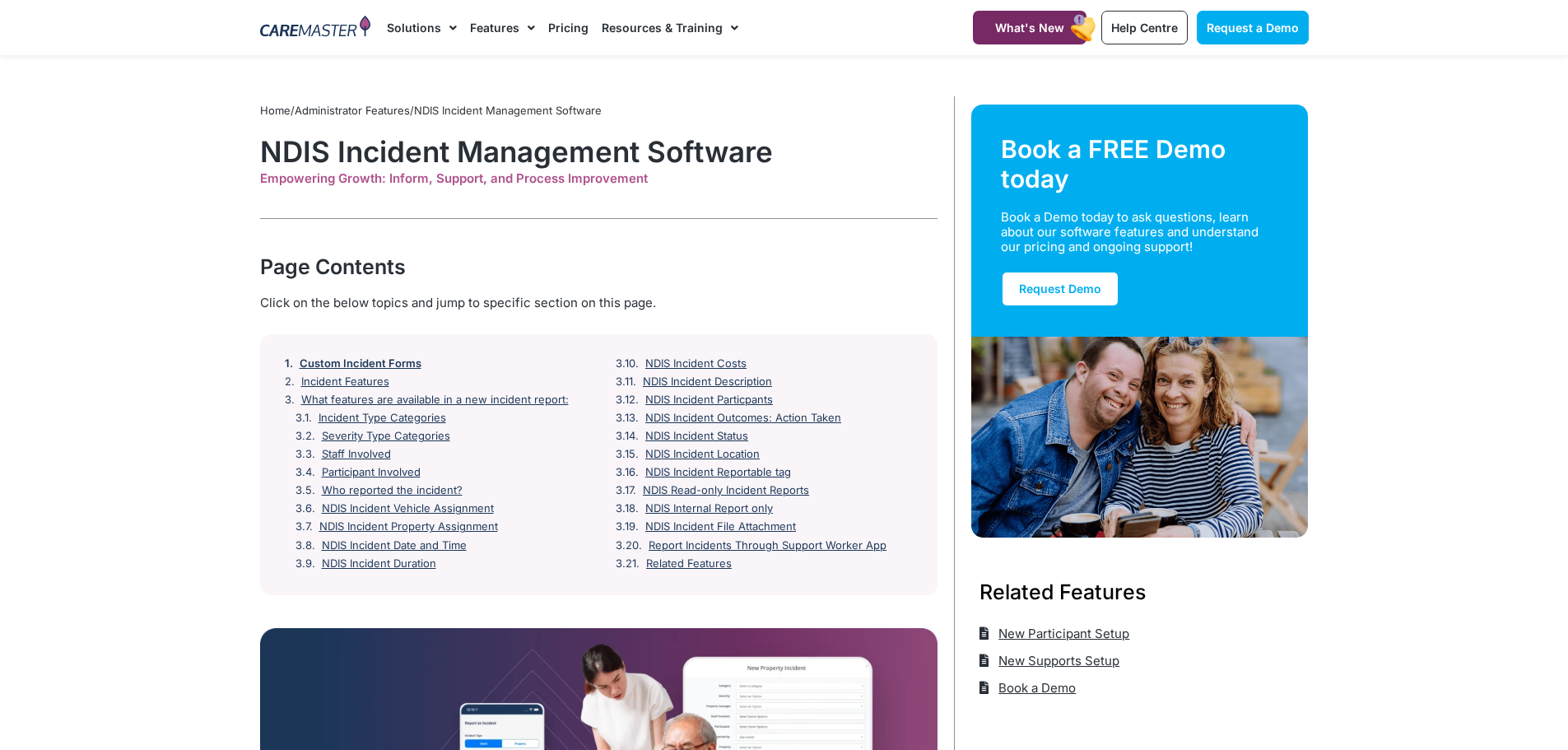 click on "Custom Incident Forms" at bounding box center [361, 364] 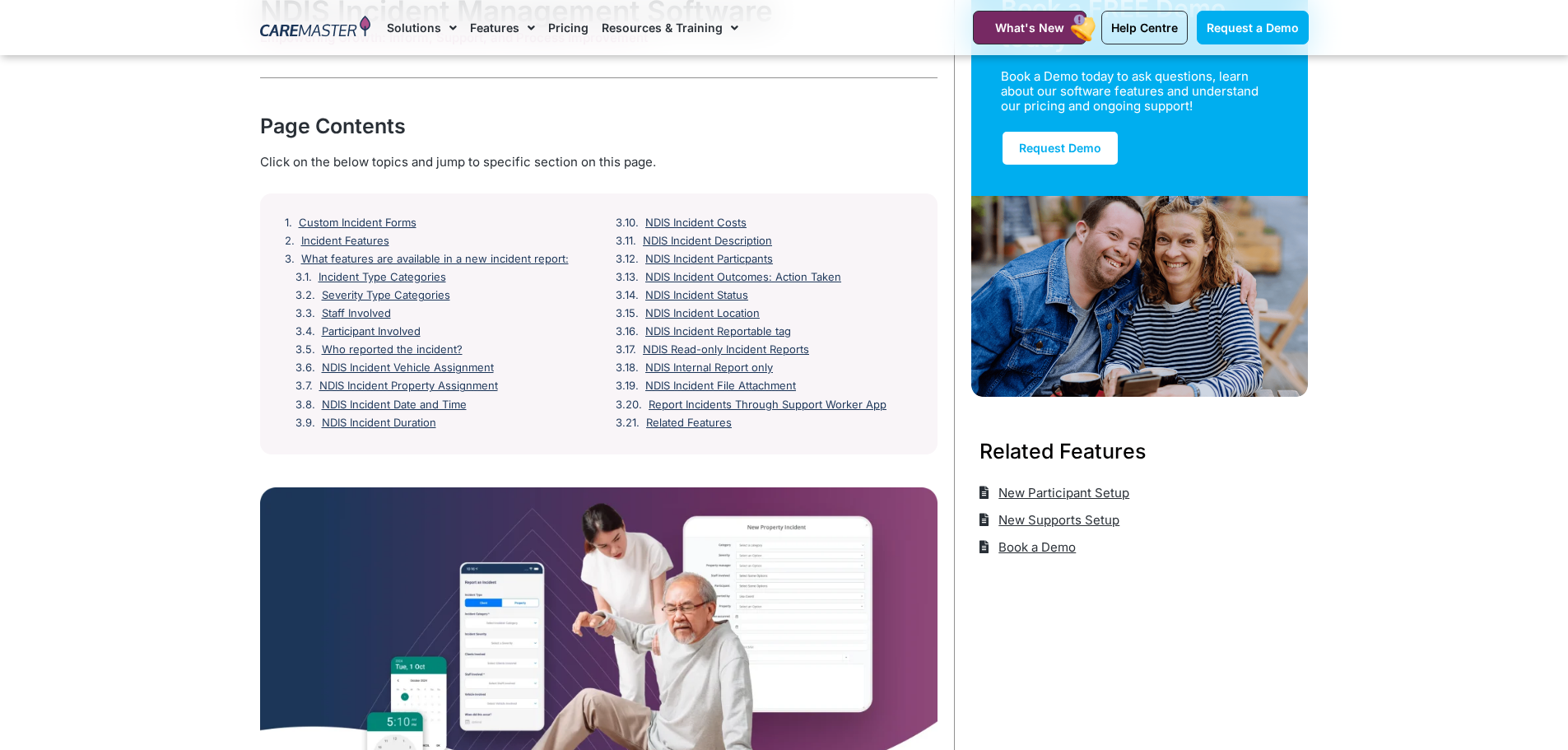 scroll, scrollTop: 0, scrollLeft: 0, axis: both 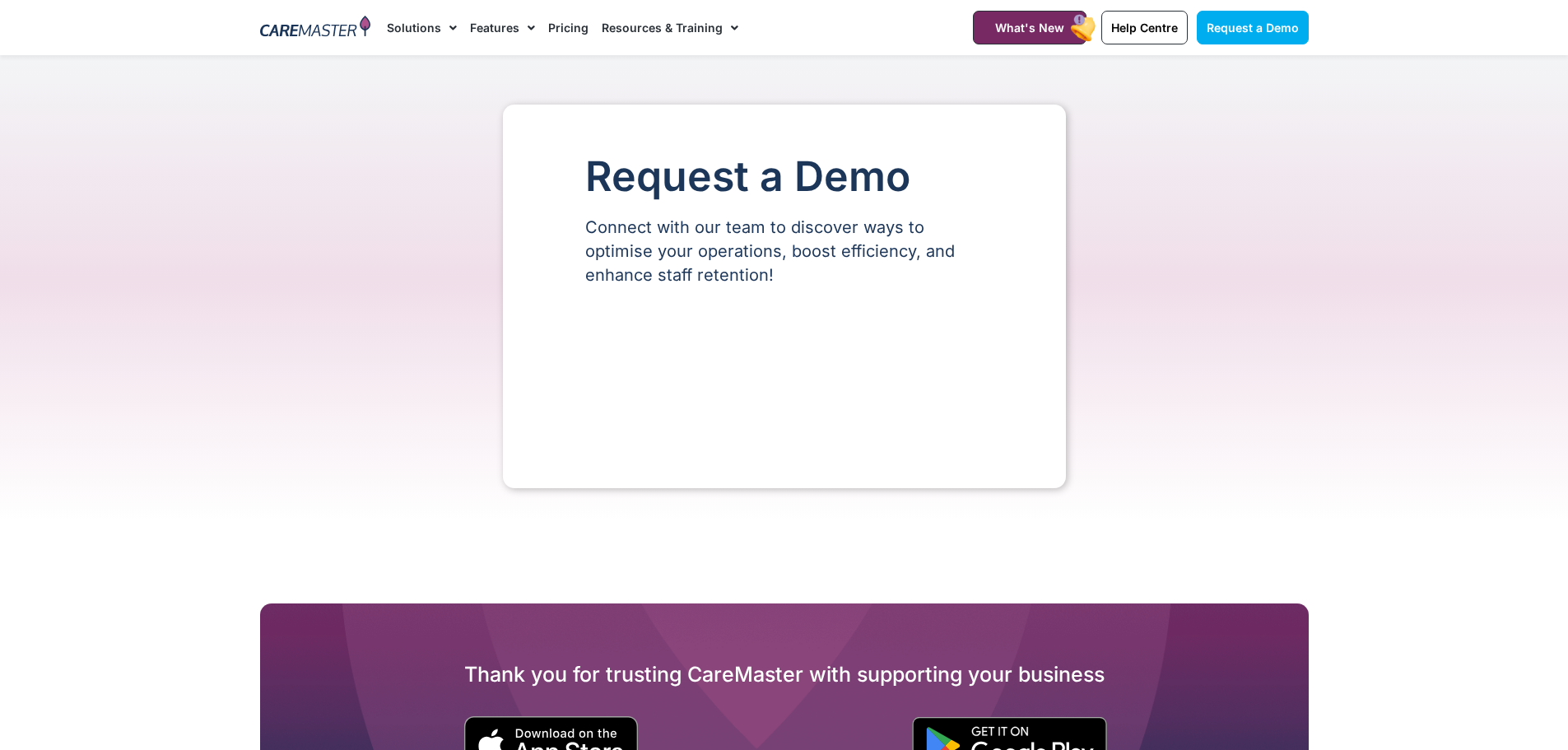 select on "**" 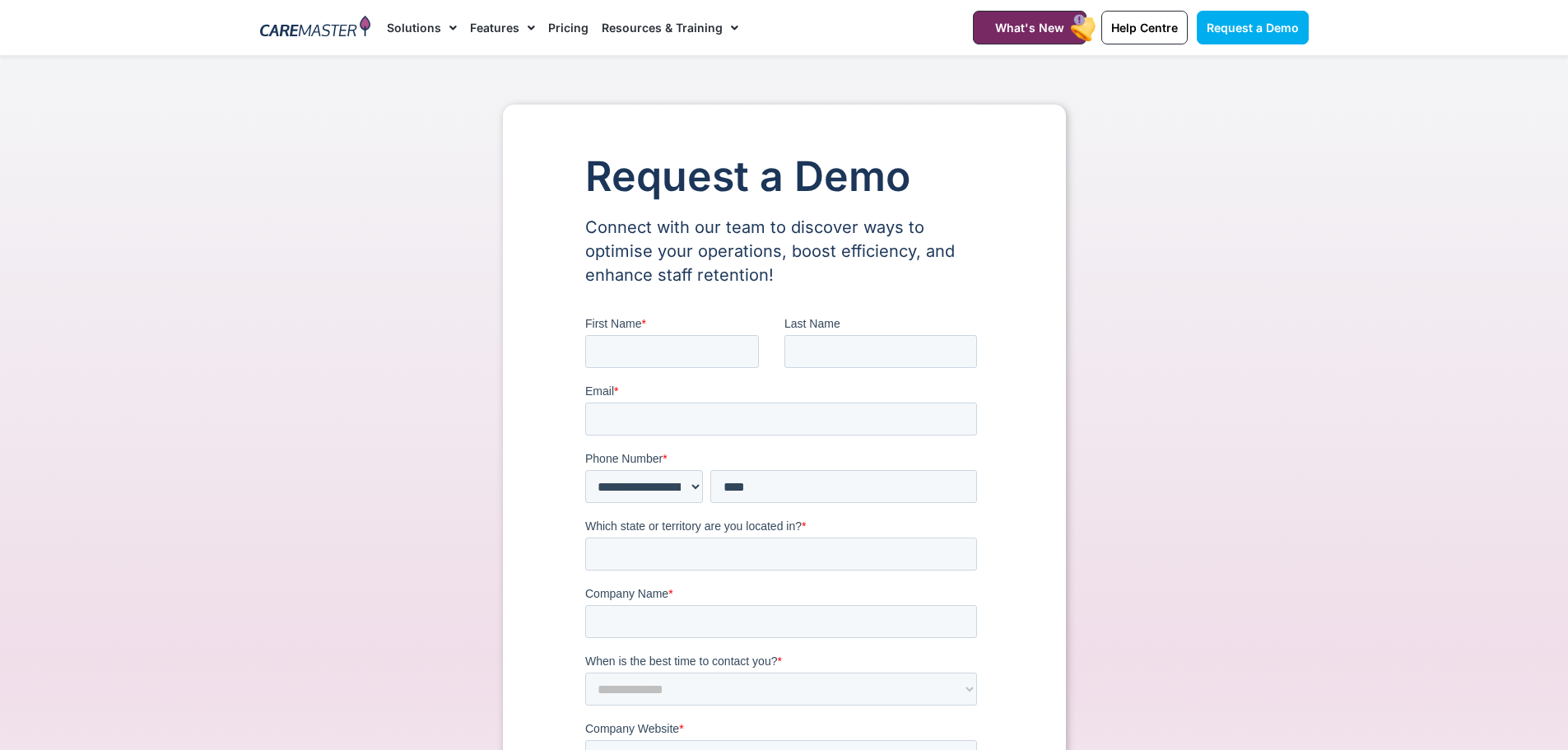 scroll, scrollTop: 0, scrollLeft: 0, axis: both 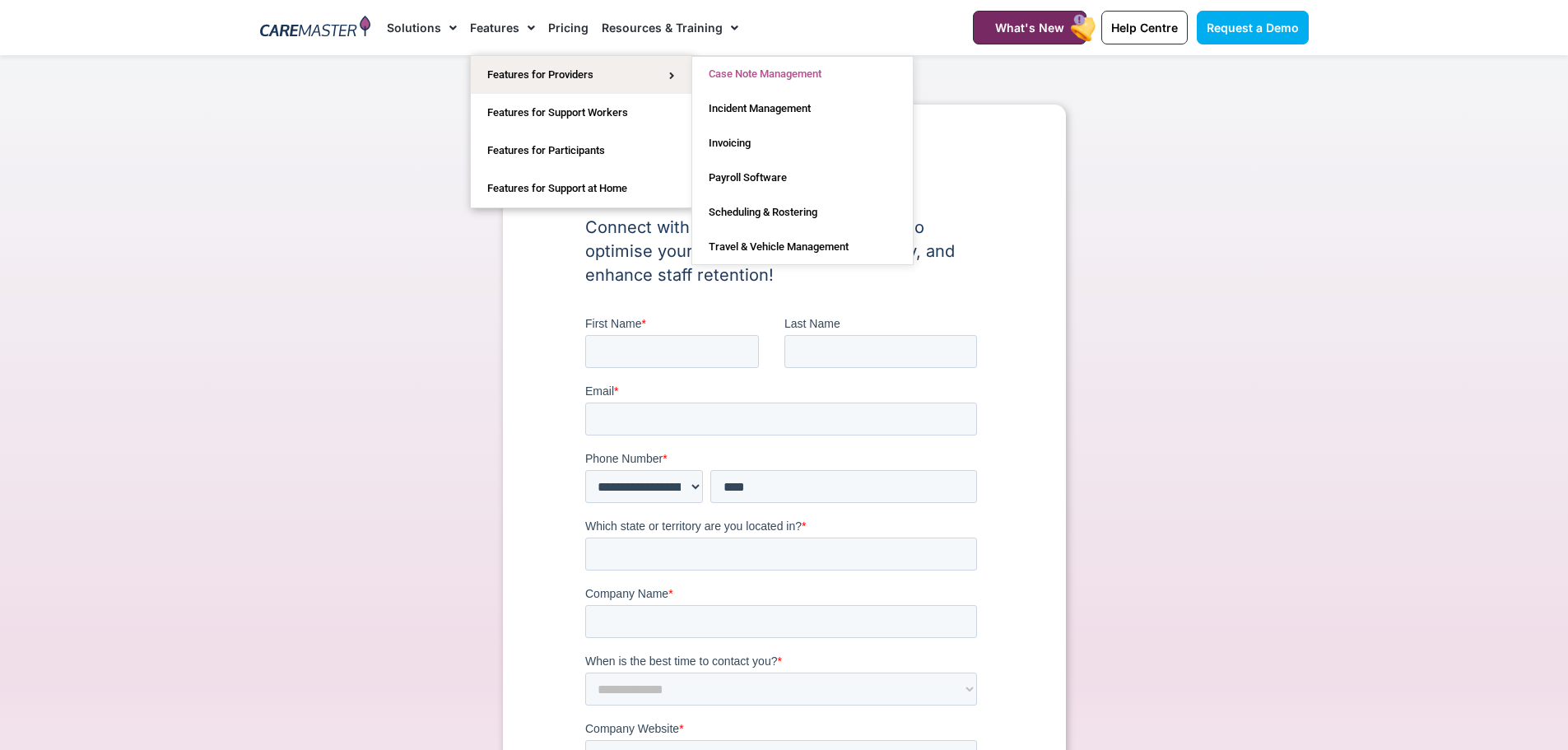 click on "Case Note Management" 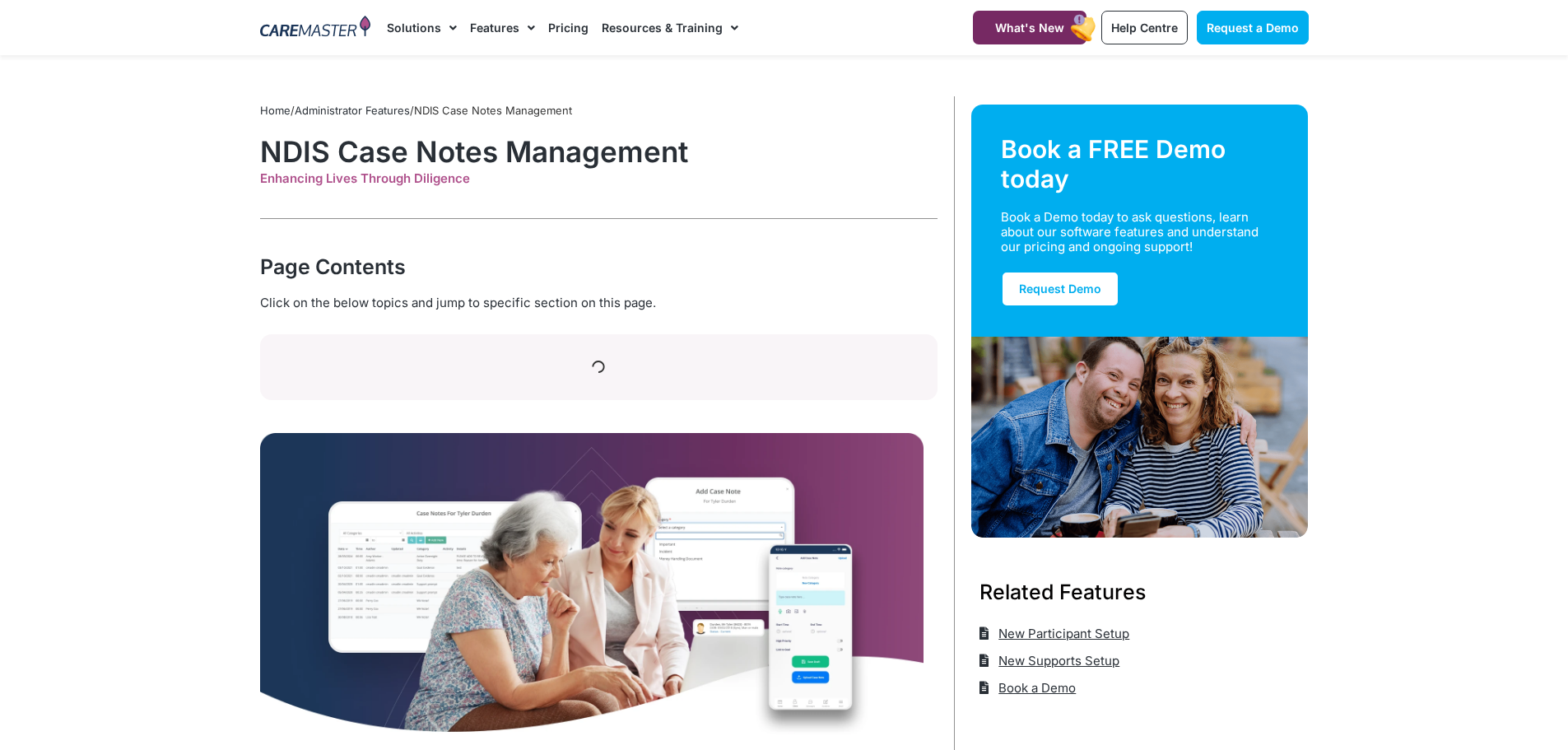 scroll, scrollTop: 0, scrollLeft: 0, axis: both 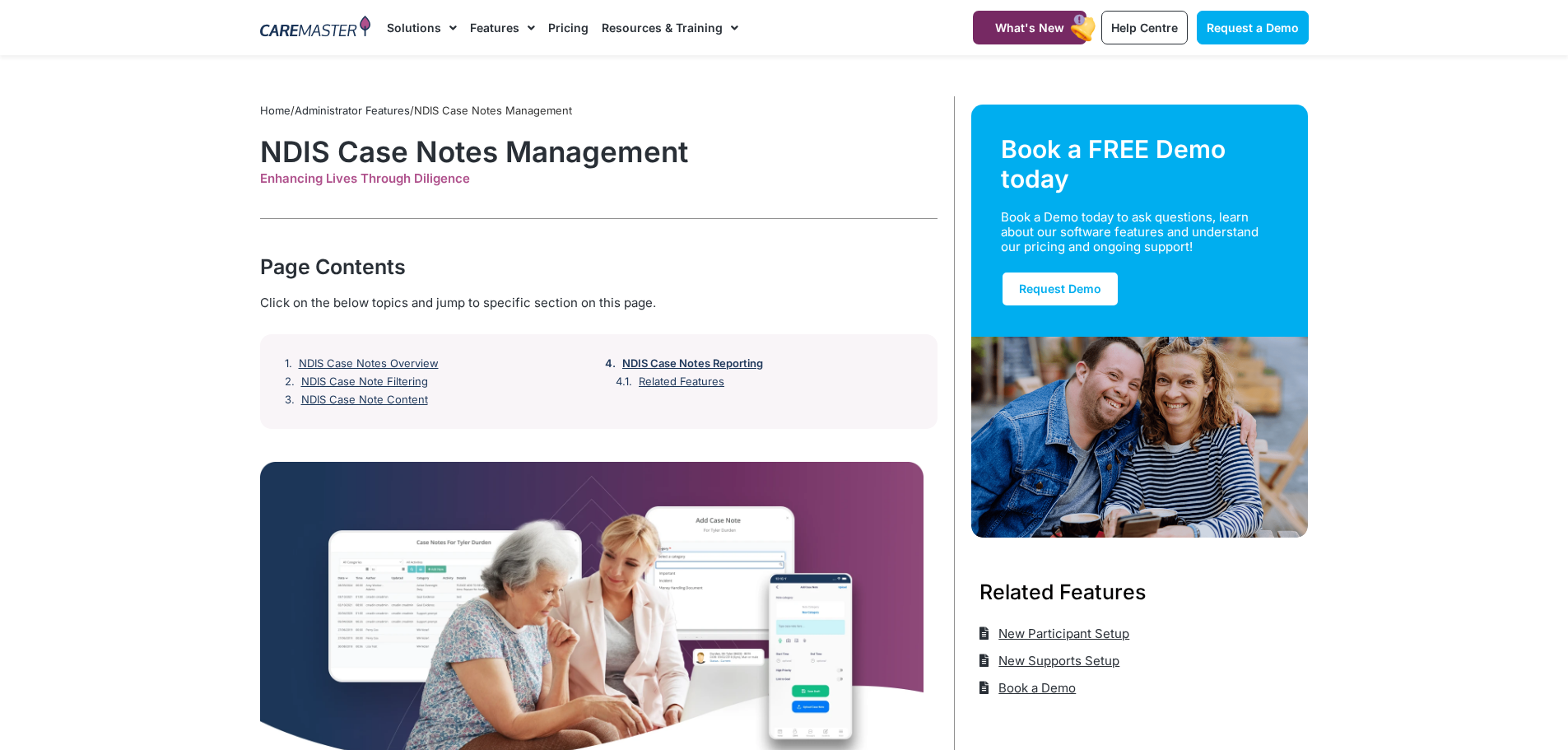 click on "NDIS Case Notes Reporting" at bounding box center (692, 364) 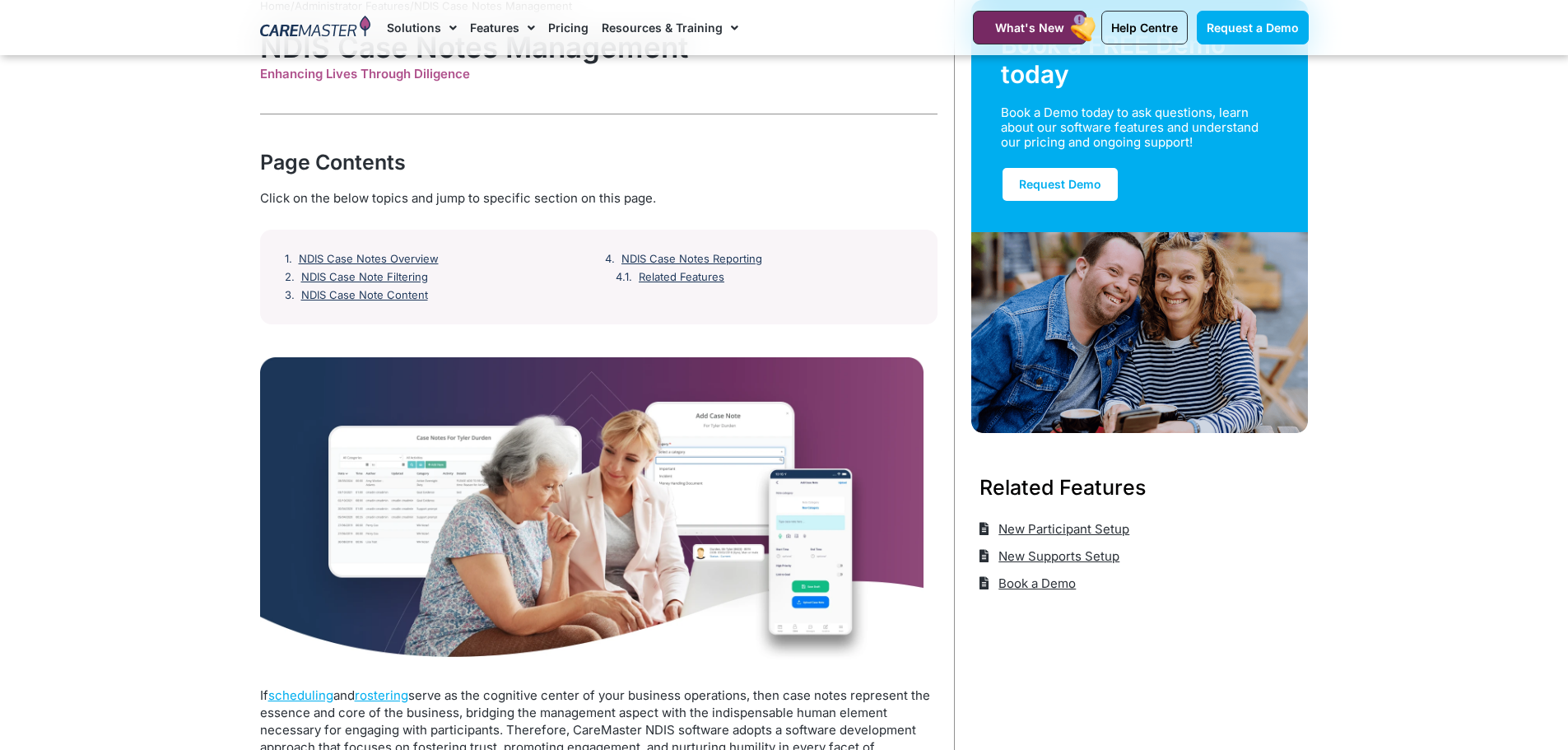 scroll, scrollTop: 0, scrollLeft: 0, axis: both 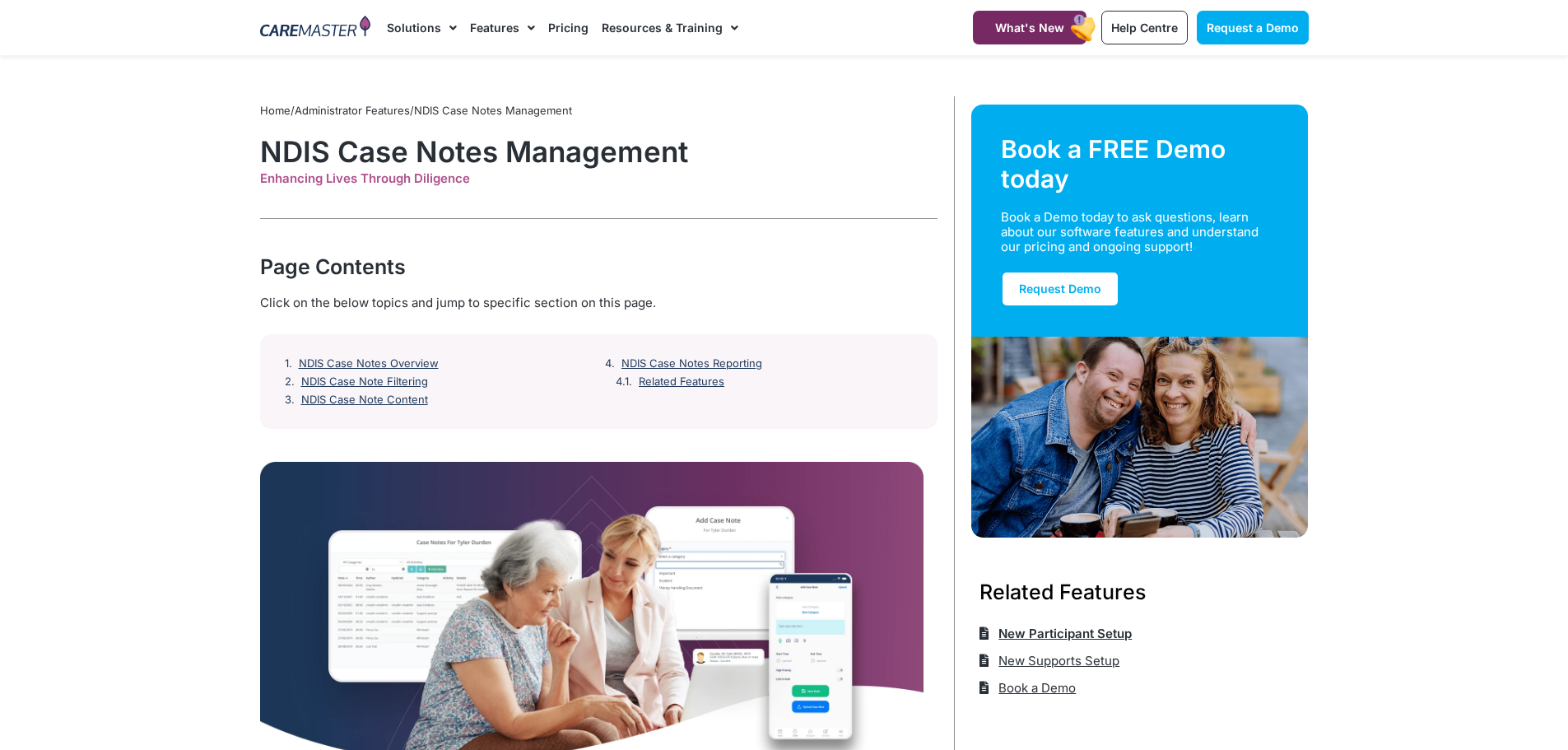 click on "New Participant Setup" at bounding box center [1063, 633] 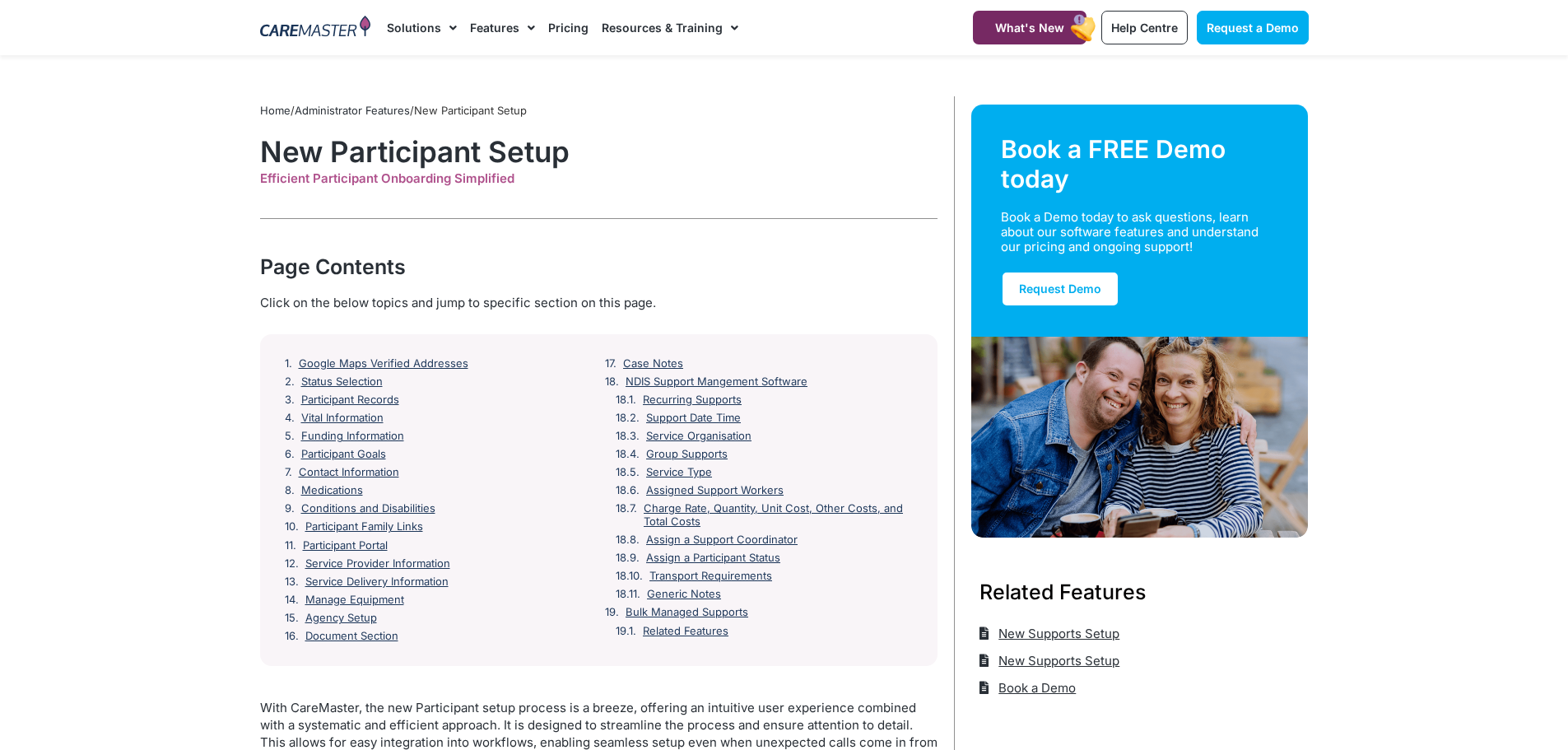 scroll, scrollTop: 0, scrollLeft: 0, axis: both 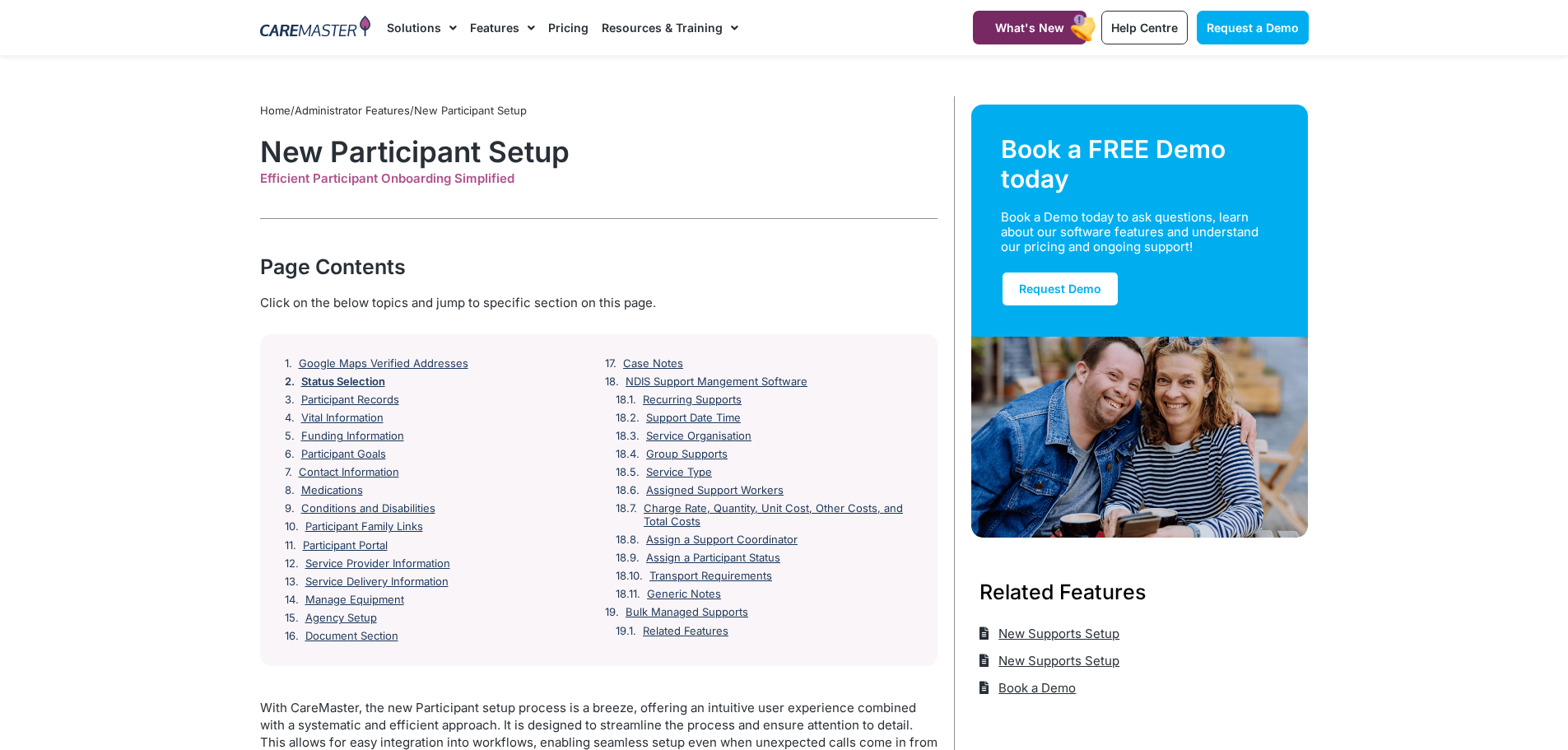 click on "Status Selection" at bounding box center [343, 382] 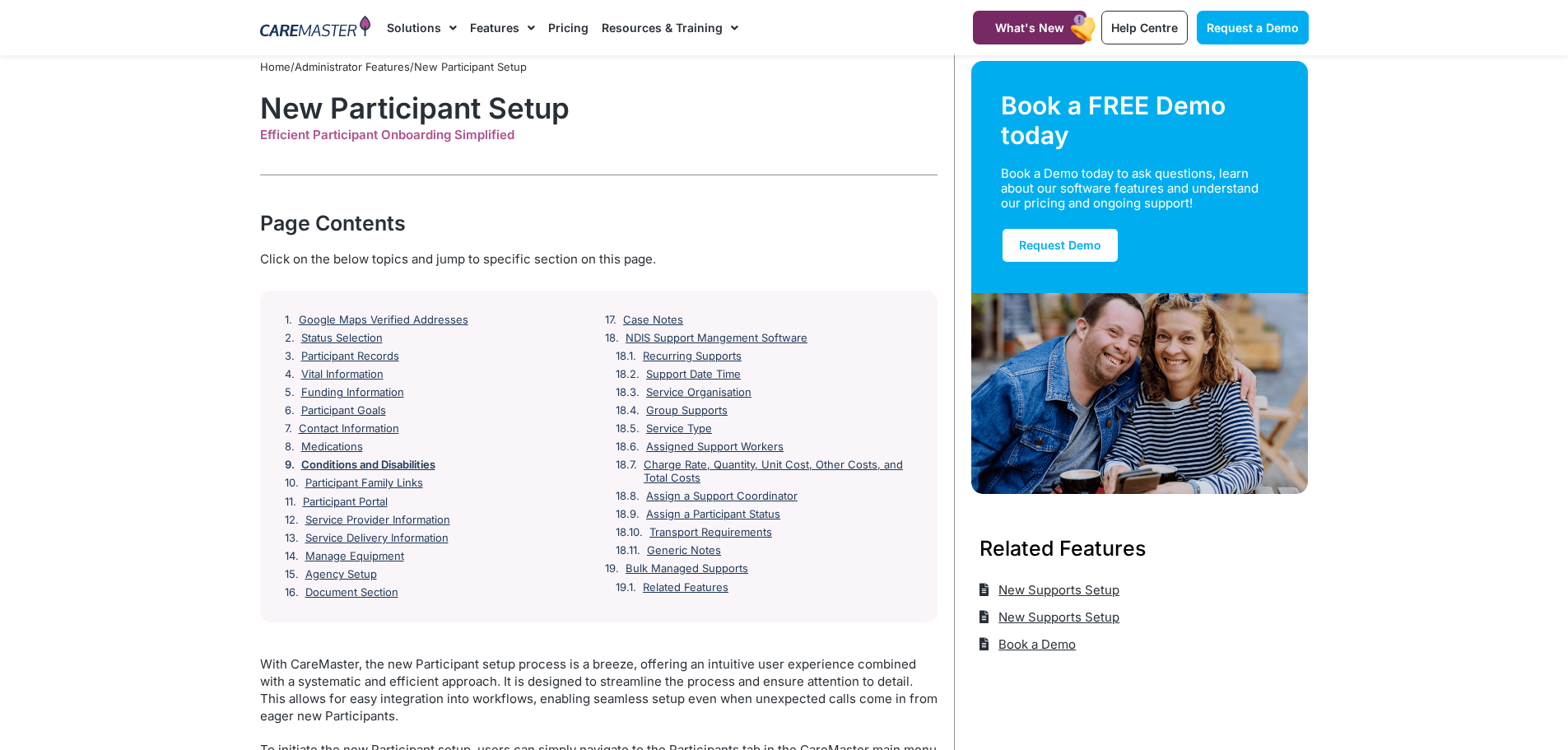 scroll, scrollTop: 82, scrollLeft: 0, axis: vertical 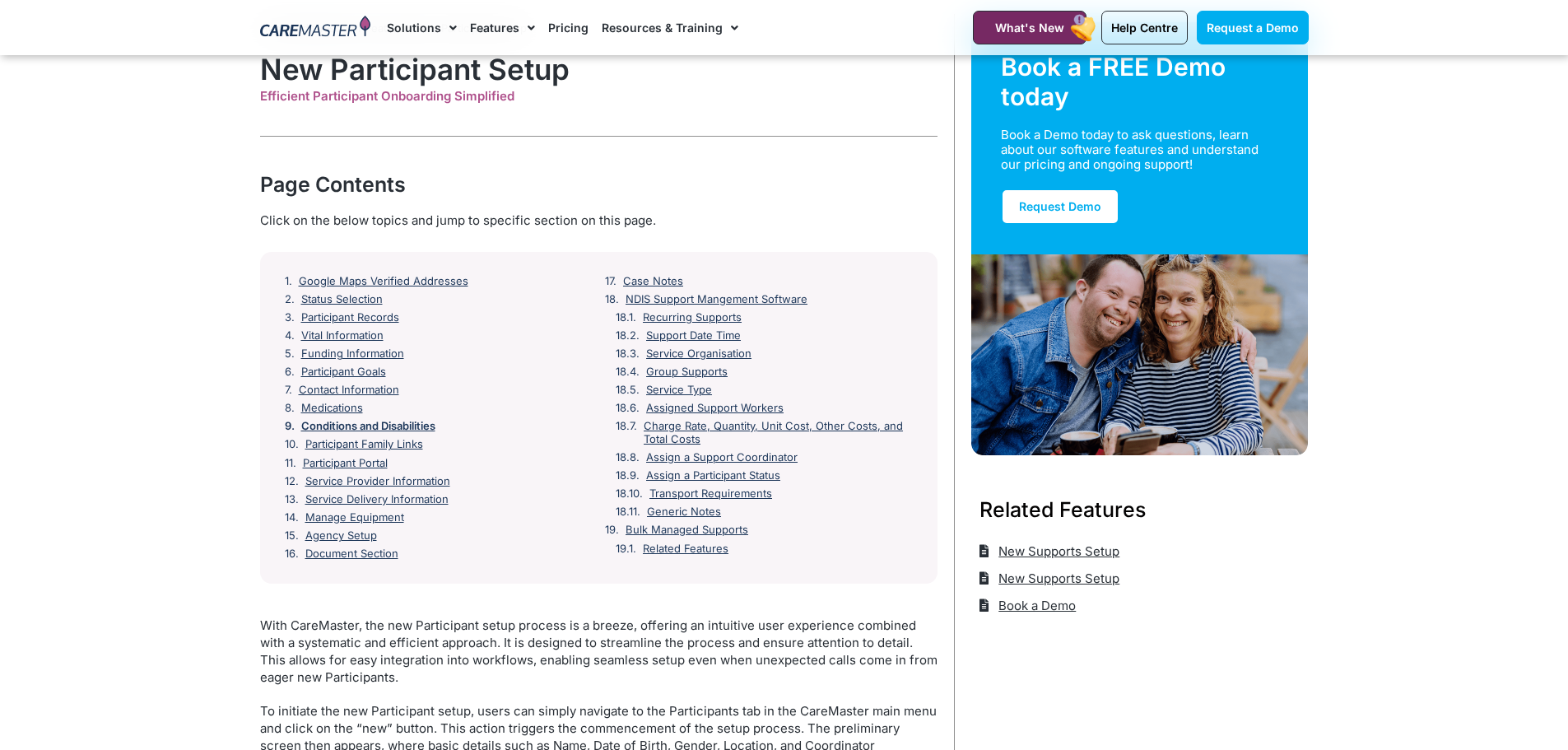click on "Conditions and Disabilities" at bounding box center (368, 426) 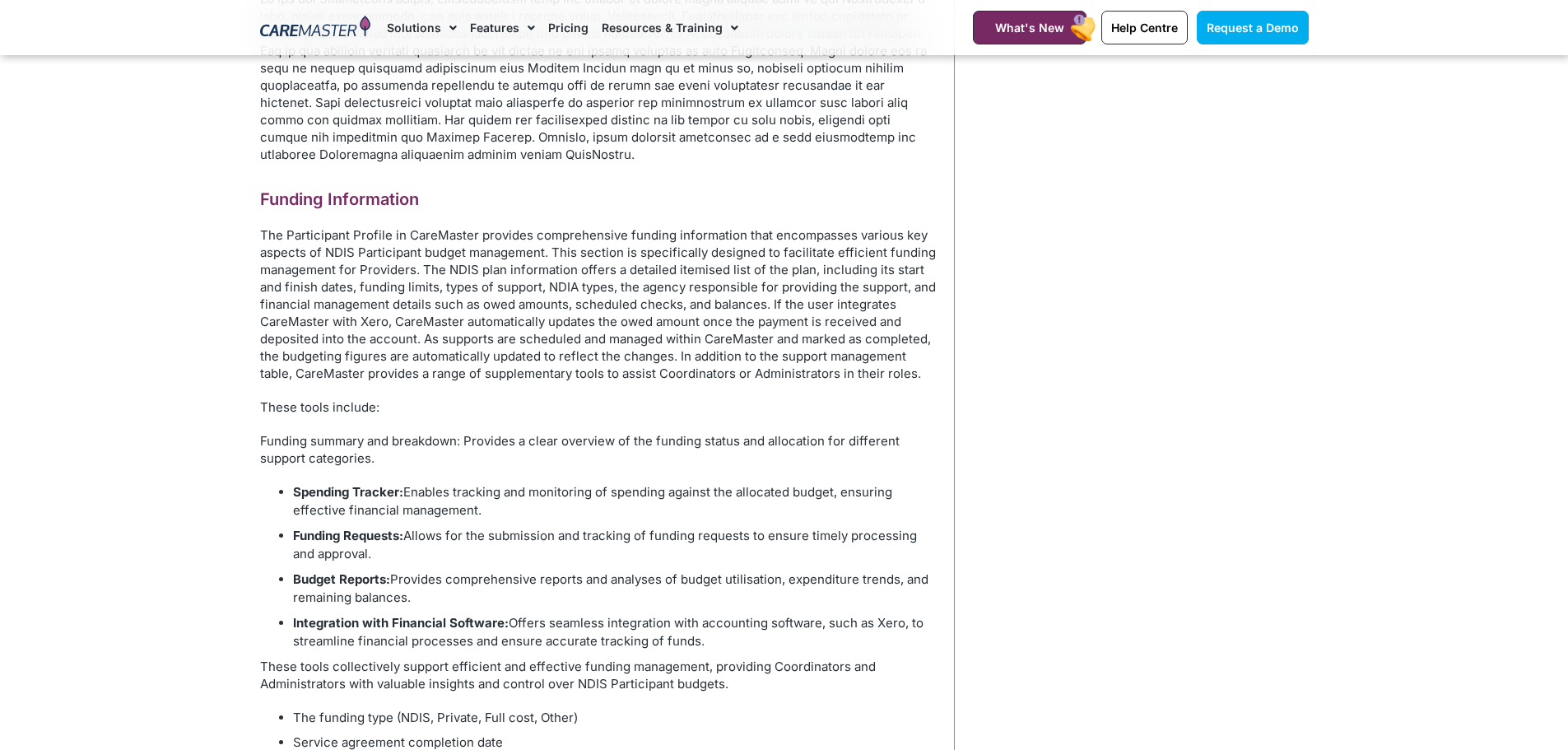 scroll, scrollTop: 1615, scrollLeft: 0, axis: vertical 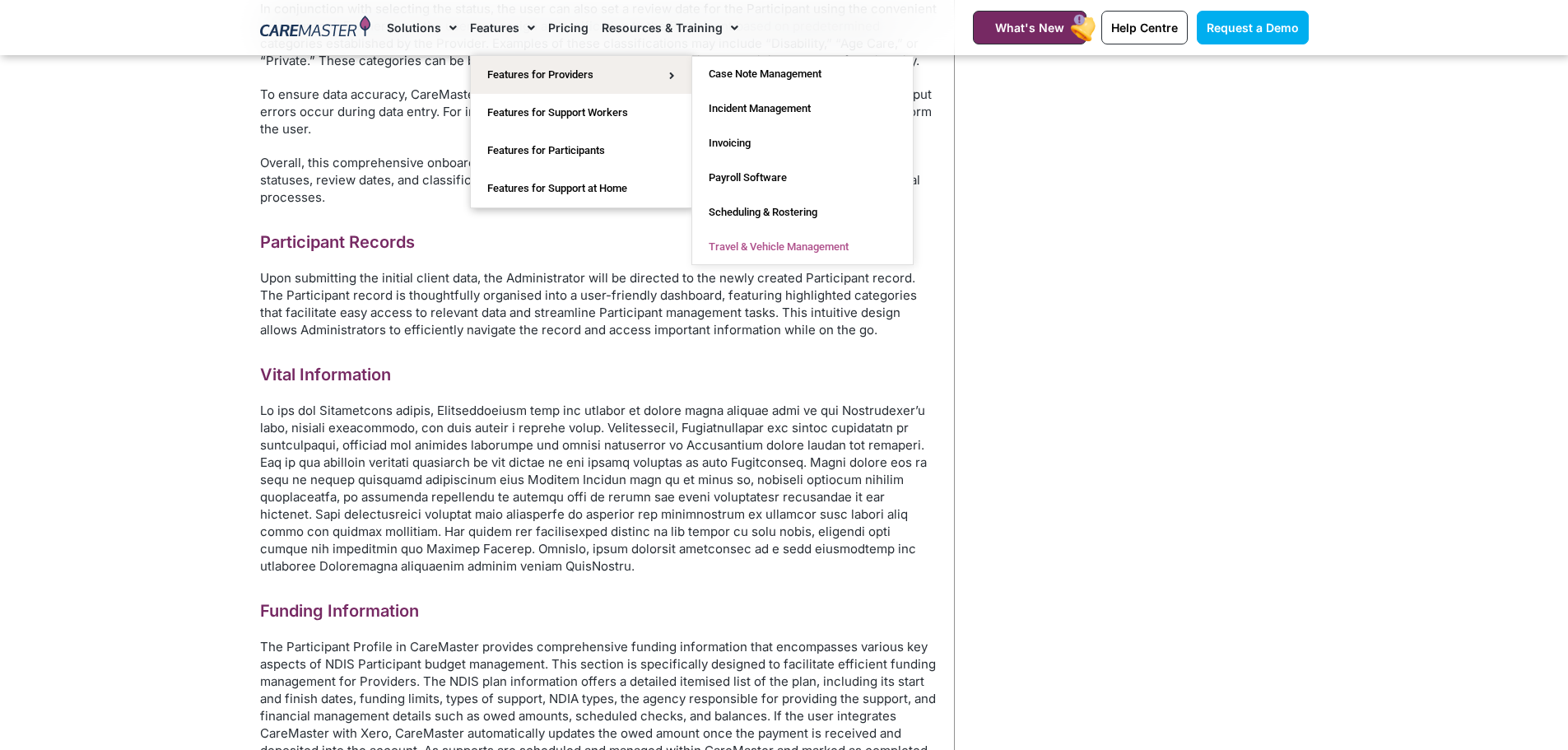 click on "Travel & Vehicle Management" 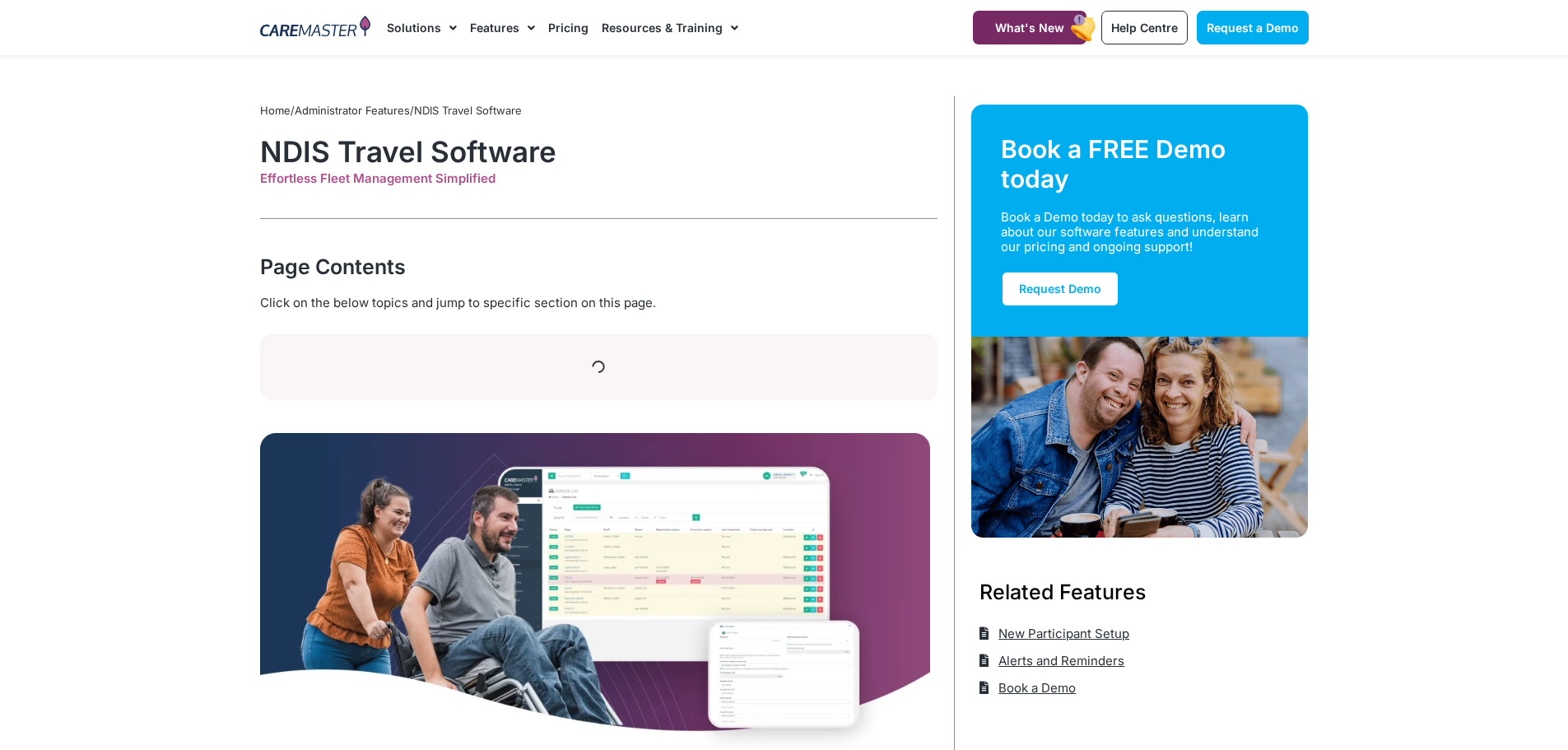 scroll, scrollTop: 154, scrollLeft: 0, axis: vertical 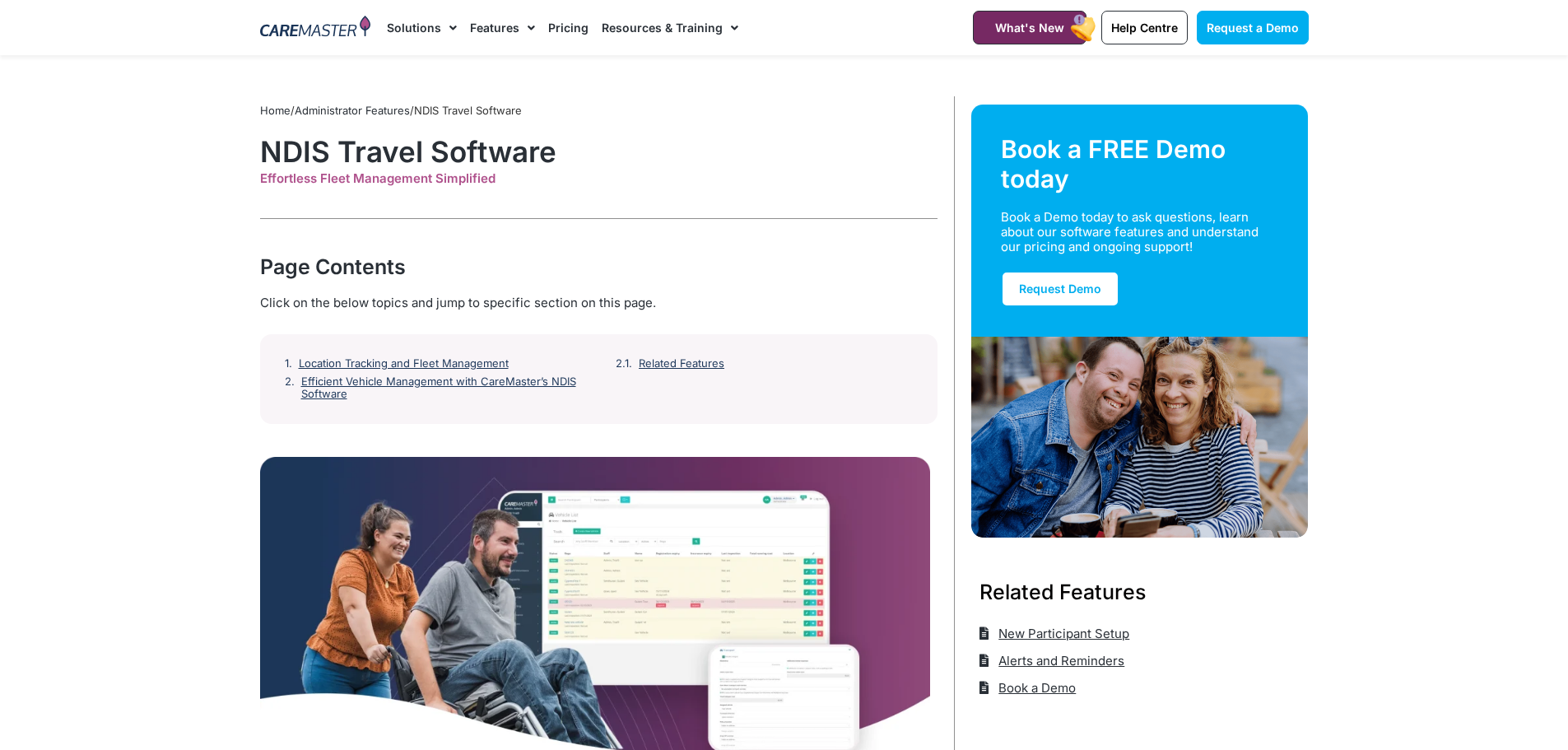 click on "Pricing" 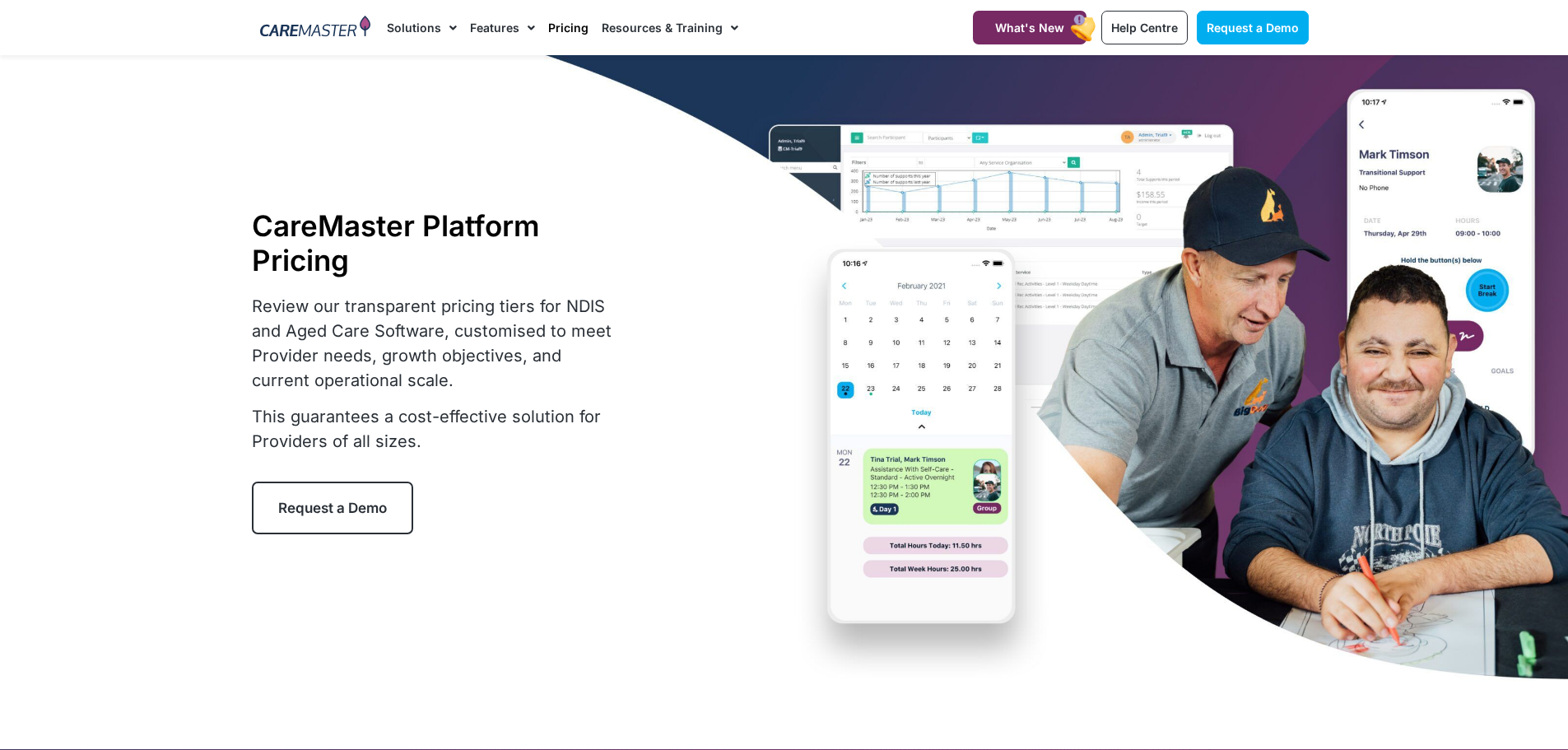 scroll, scrollTop: 0, scrollLeft: 0, axis: both 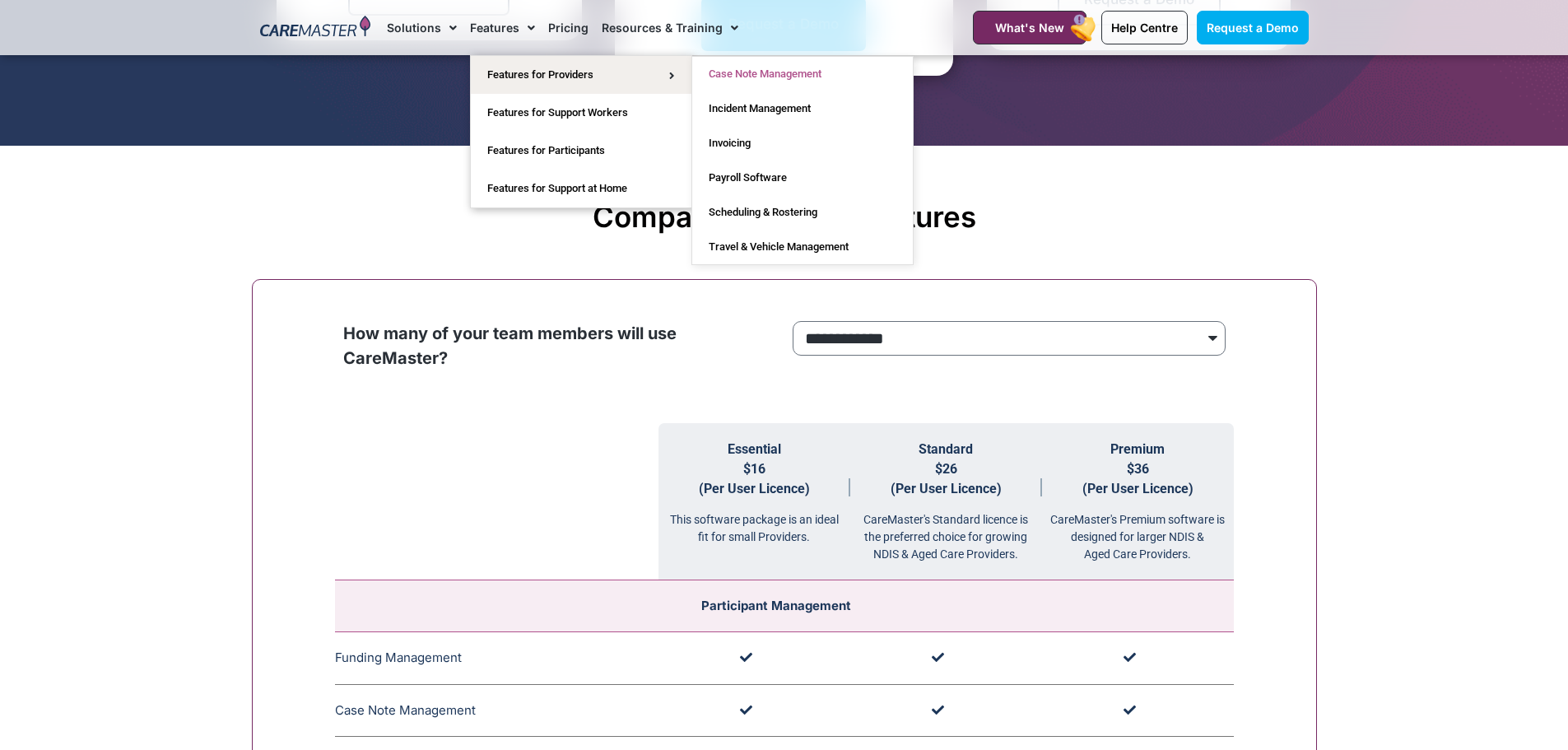 click on "Case Note Management" 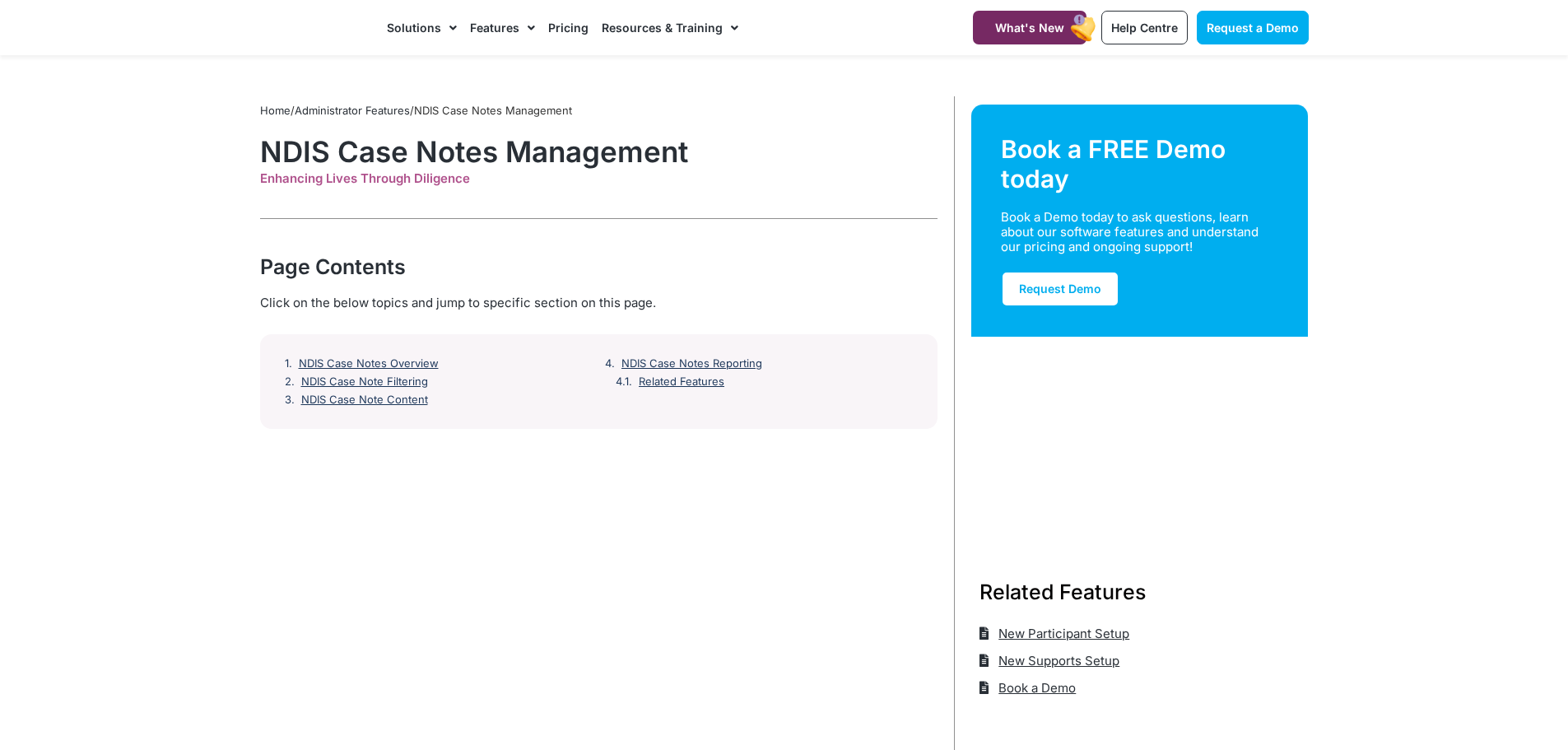 scroll, scrollTop: 0, scrollLeft: 0, axis: both 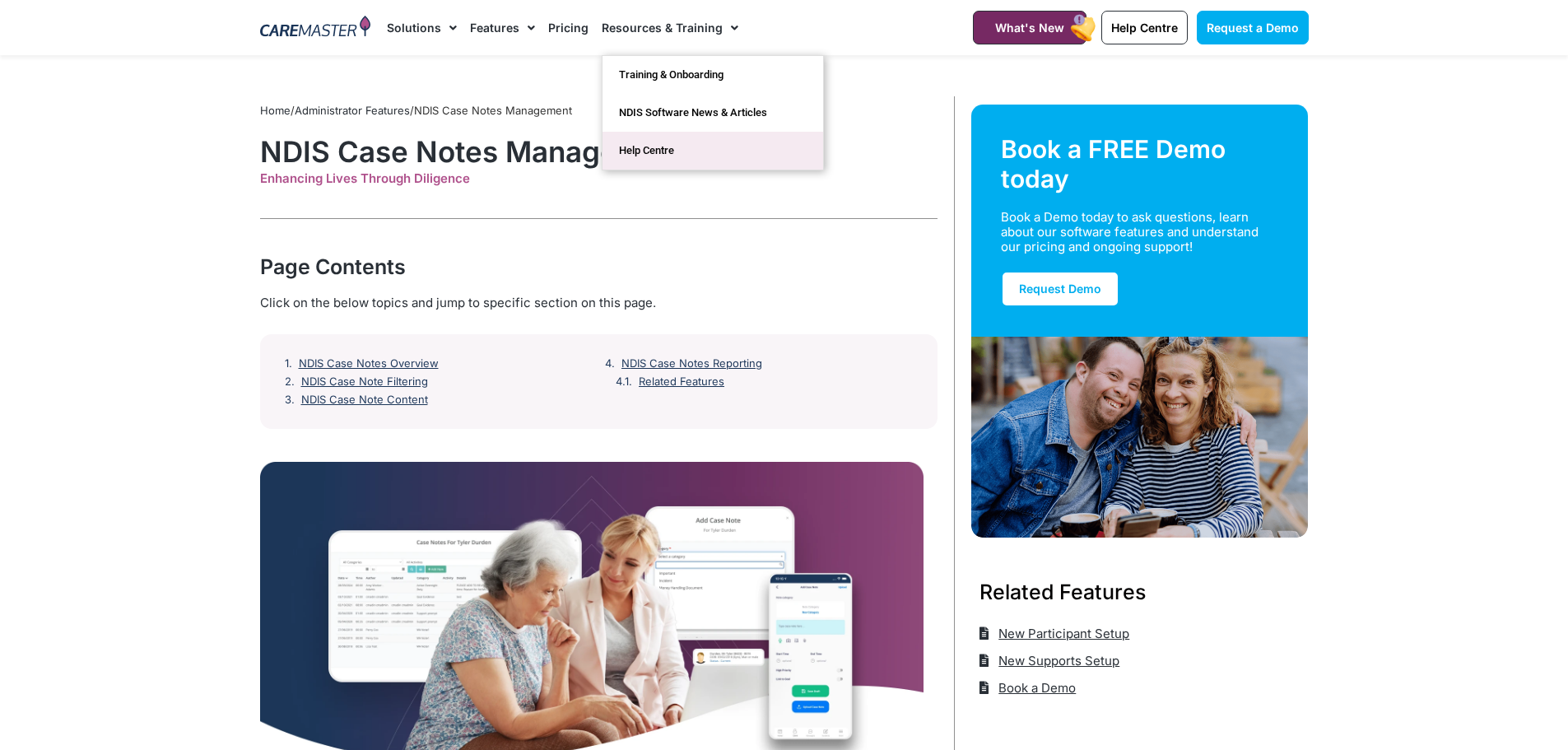click on "Help Centre" 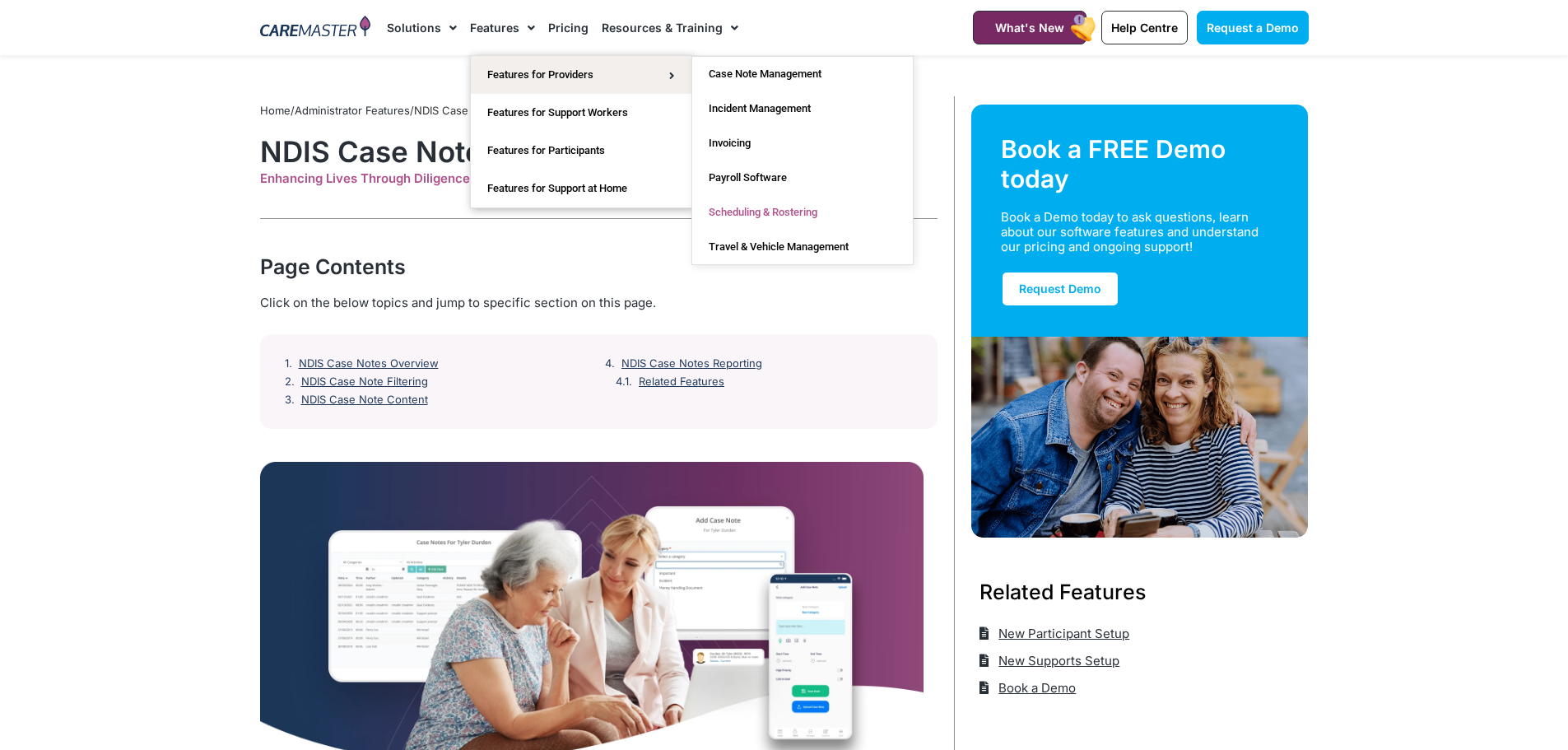 click on "Scheduling & Rostering" 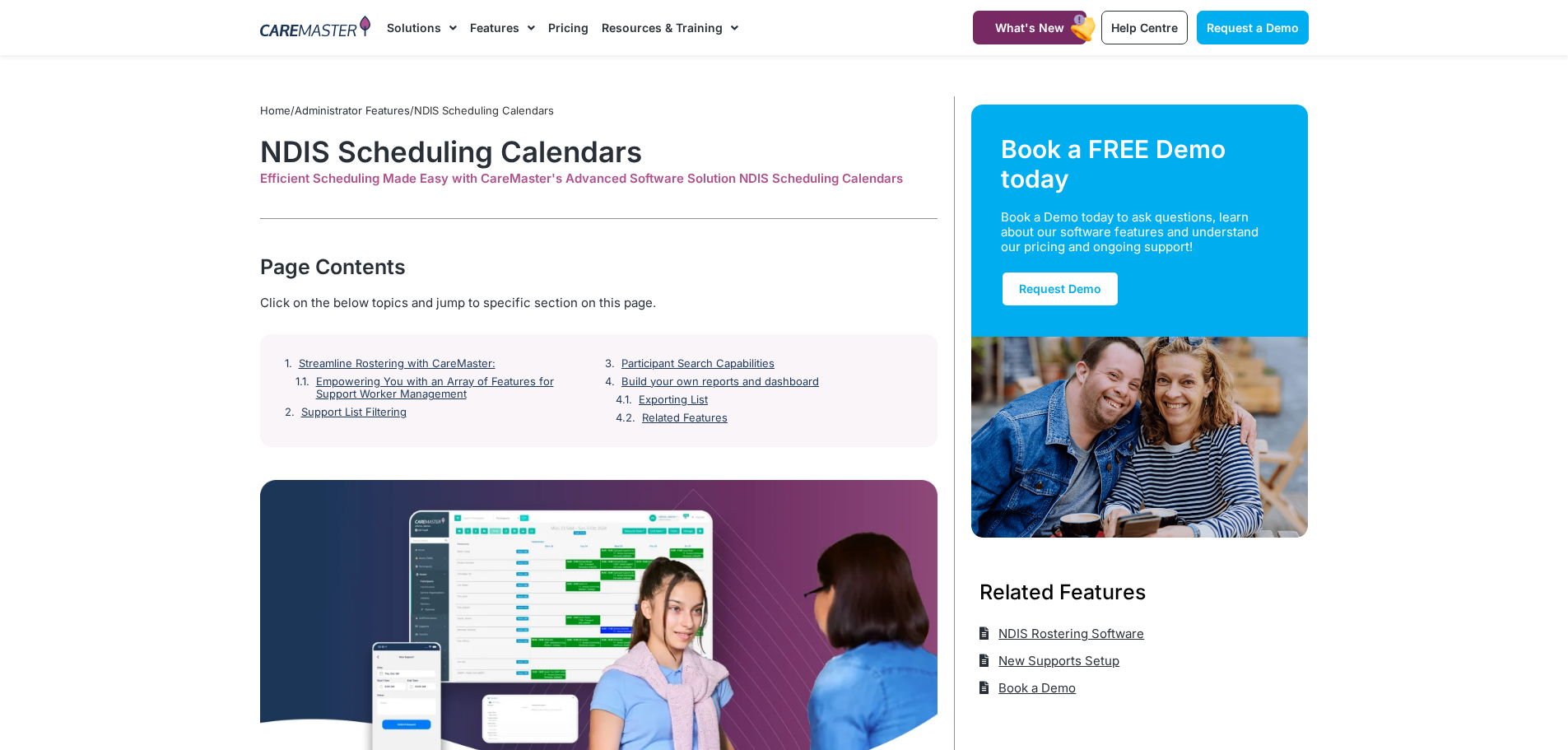 scroll, scrollTop: 0, scrollLeft: 0, axis: both 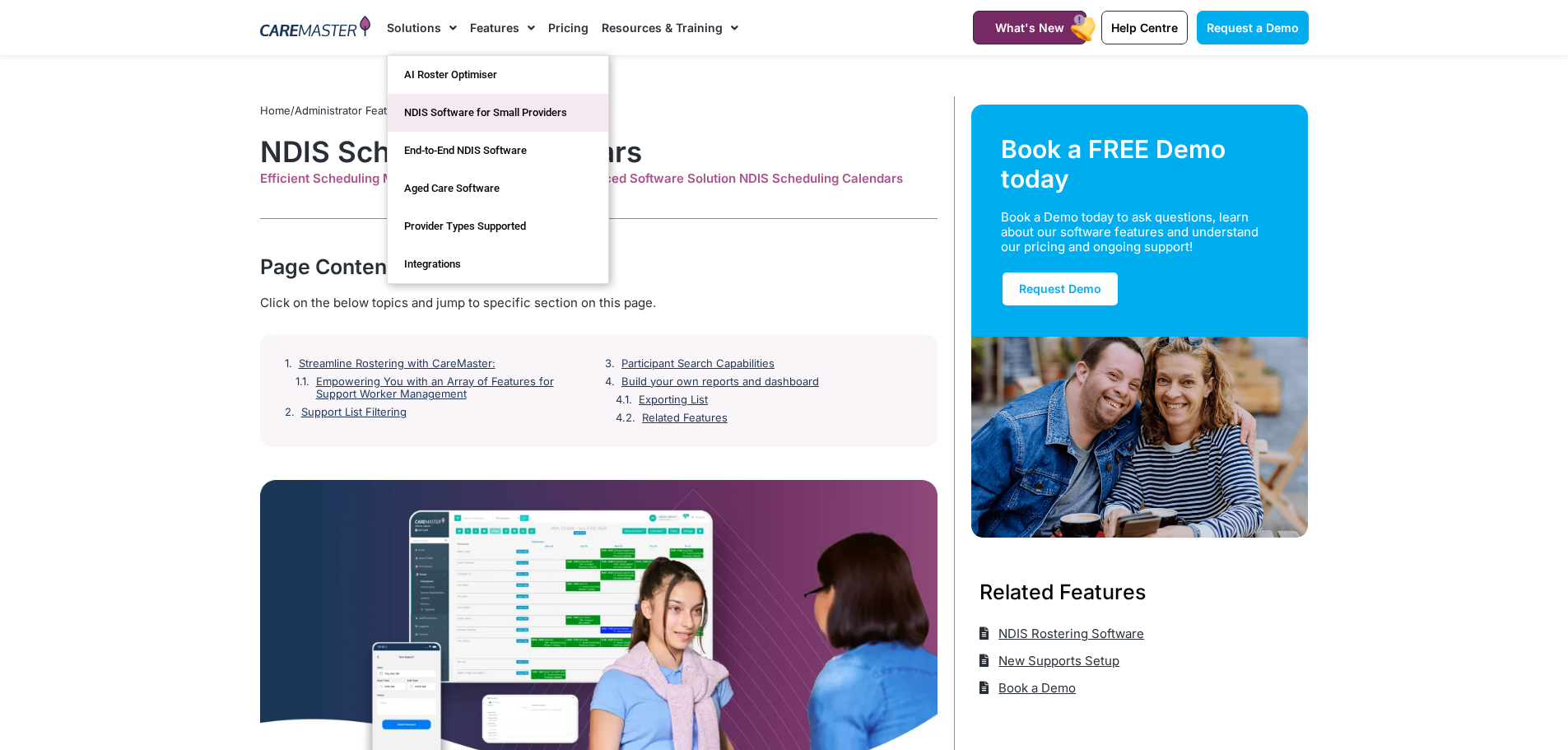 click on "NDIS Software for Small Providers" 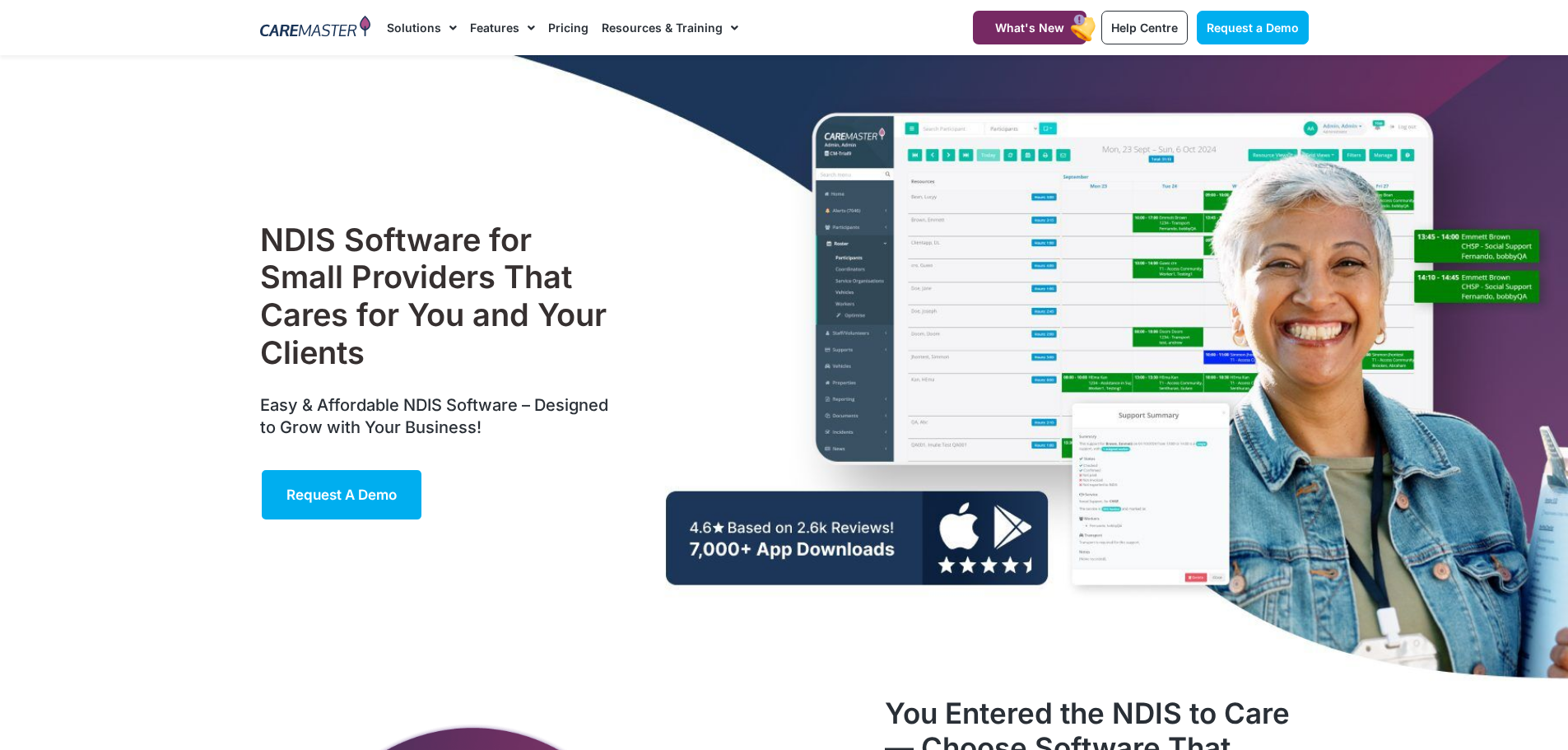 scroll, scrollTop: 0, scrollLeft: 0, axis: both 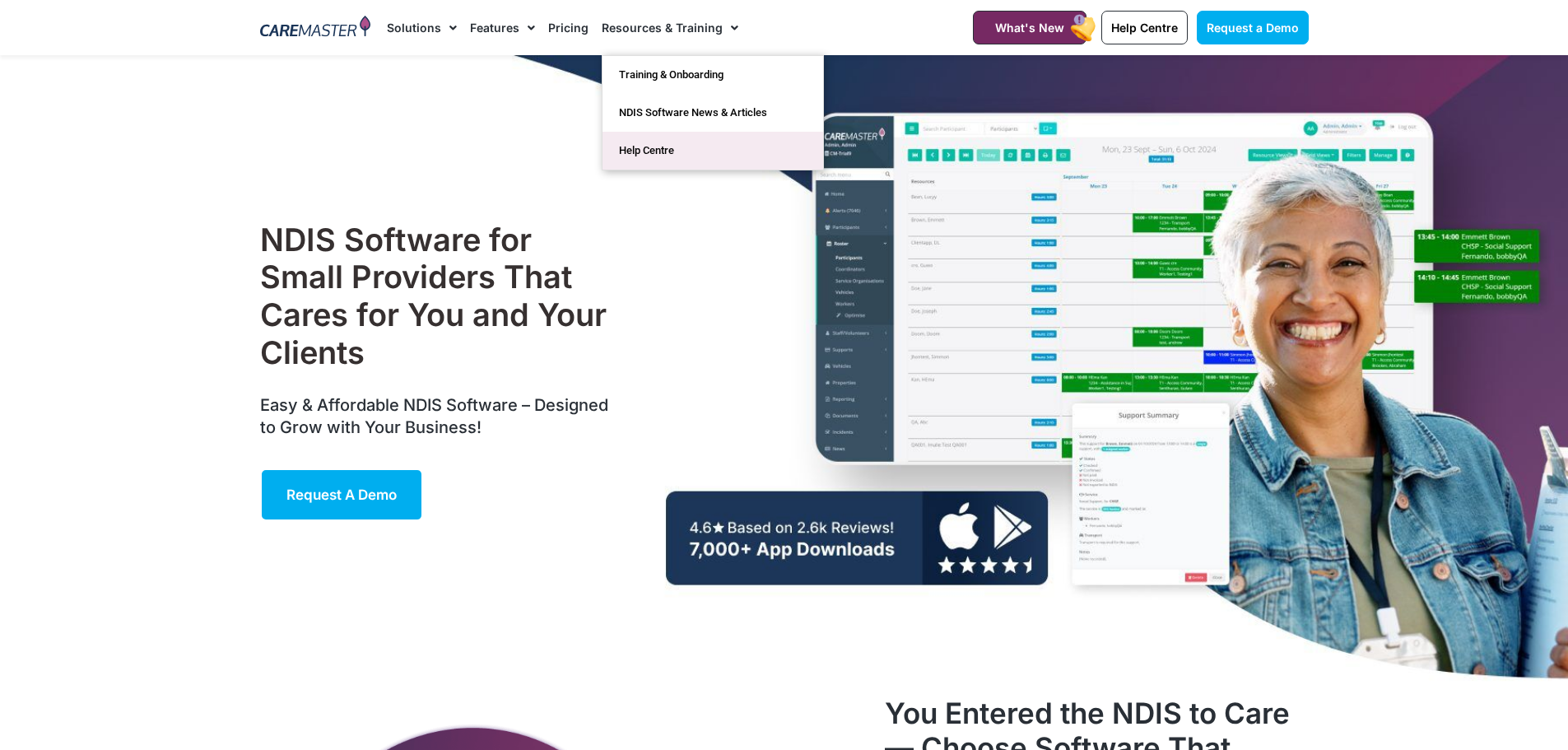 click on "Help Centre" 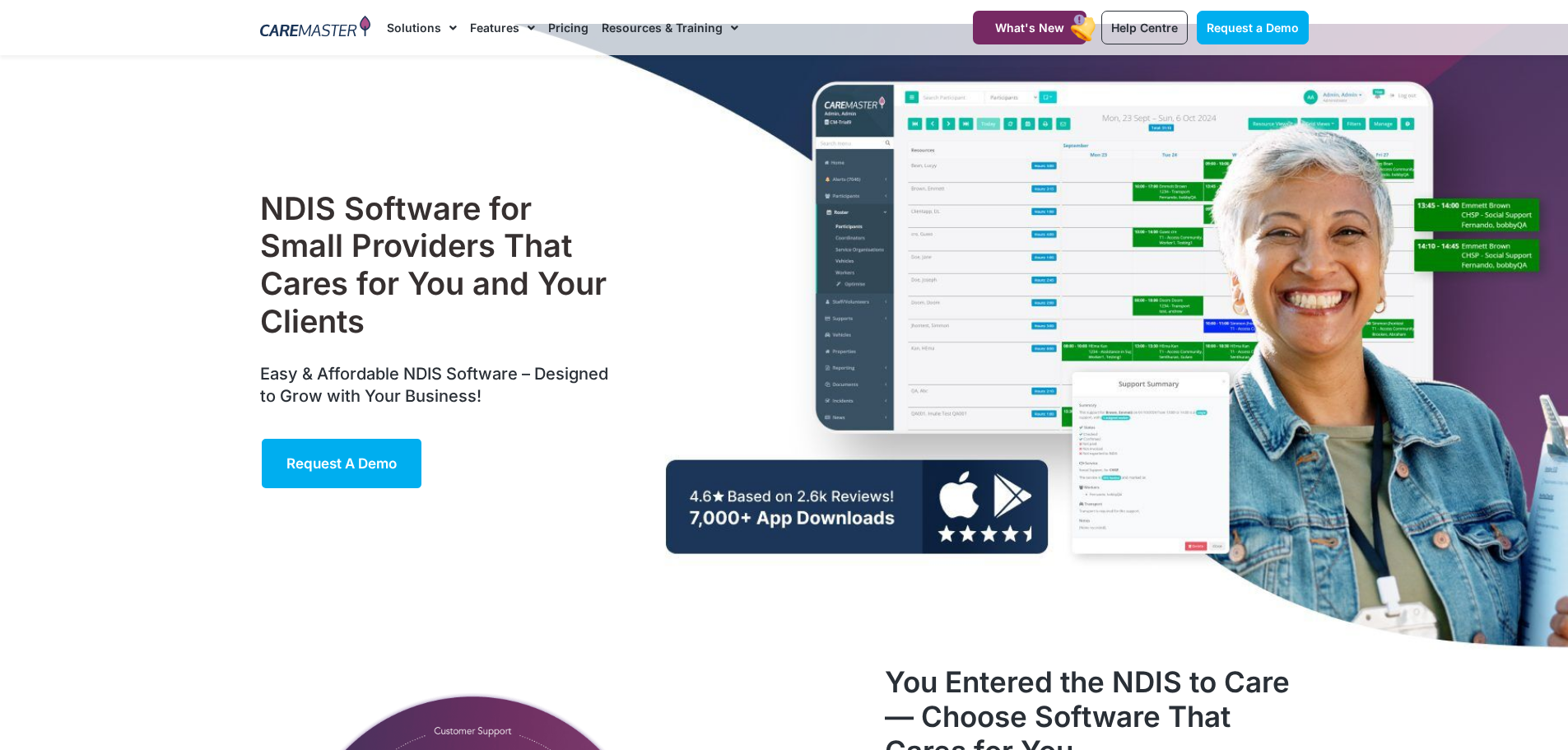 scroll, scrollTop: 0, scrollLeft: 0, axis: both 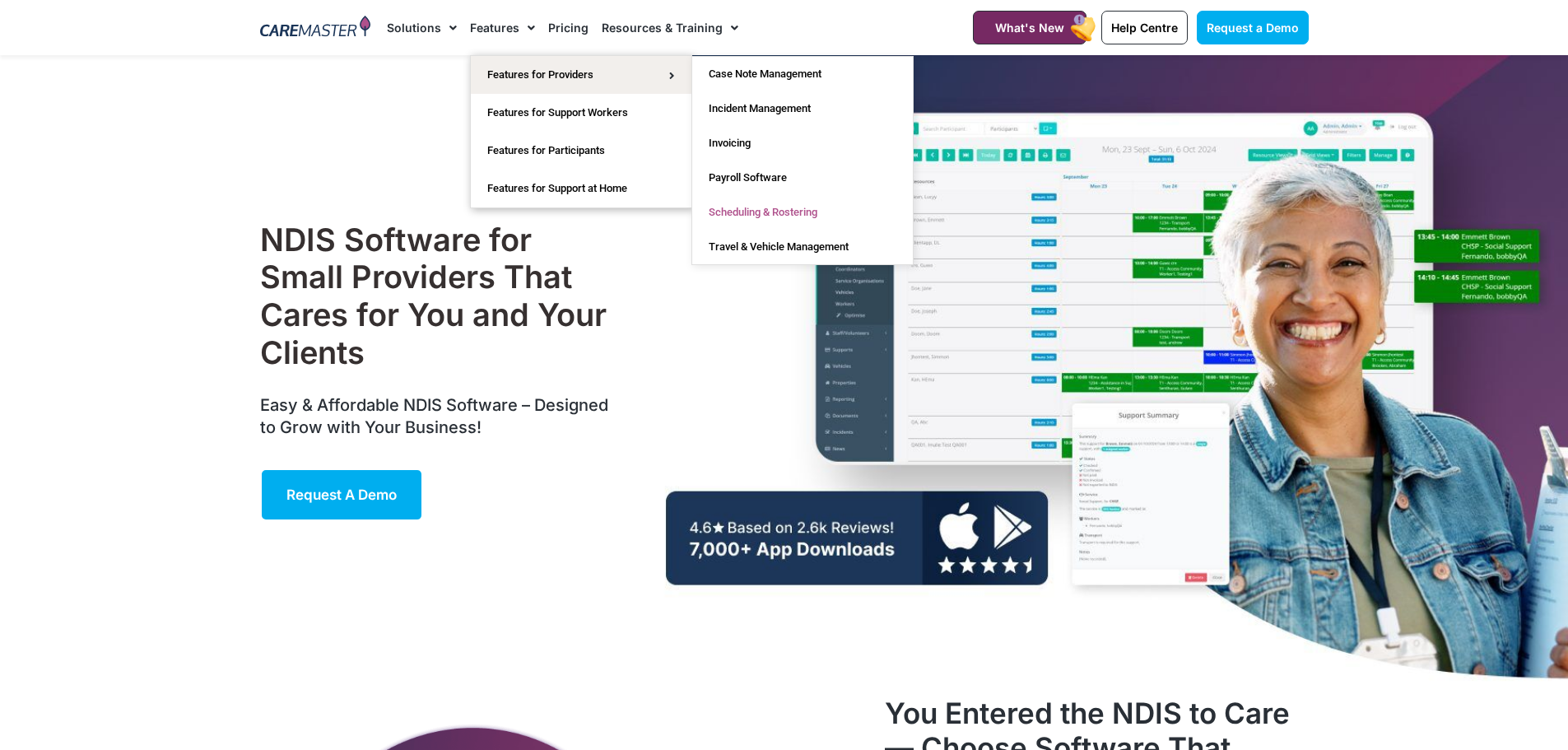 click on "Scheduling & Rostering" 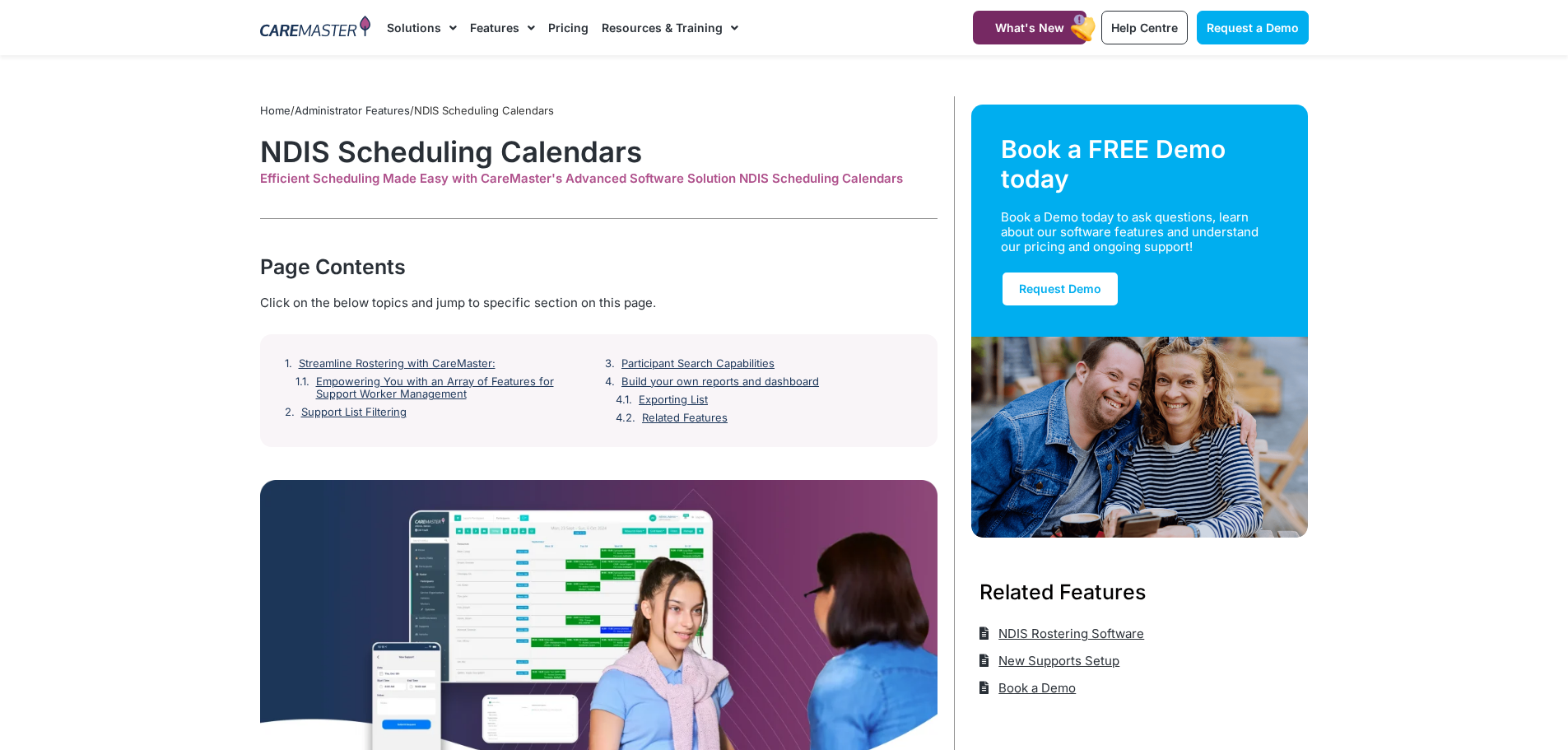 scroll, scrollTop: 0, scrollLeft: 0, axis: both 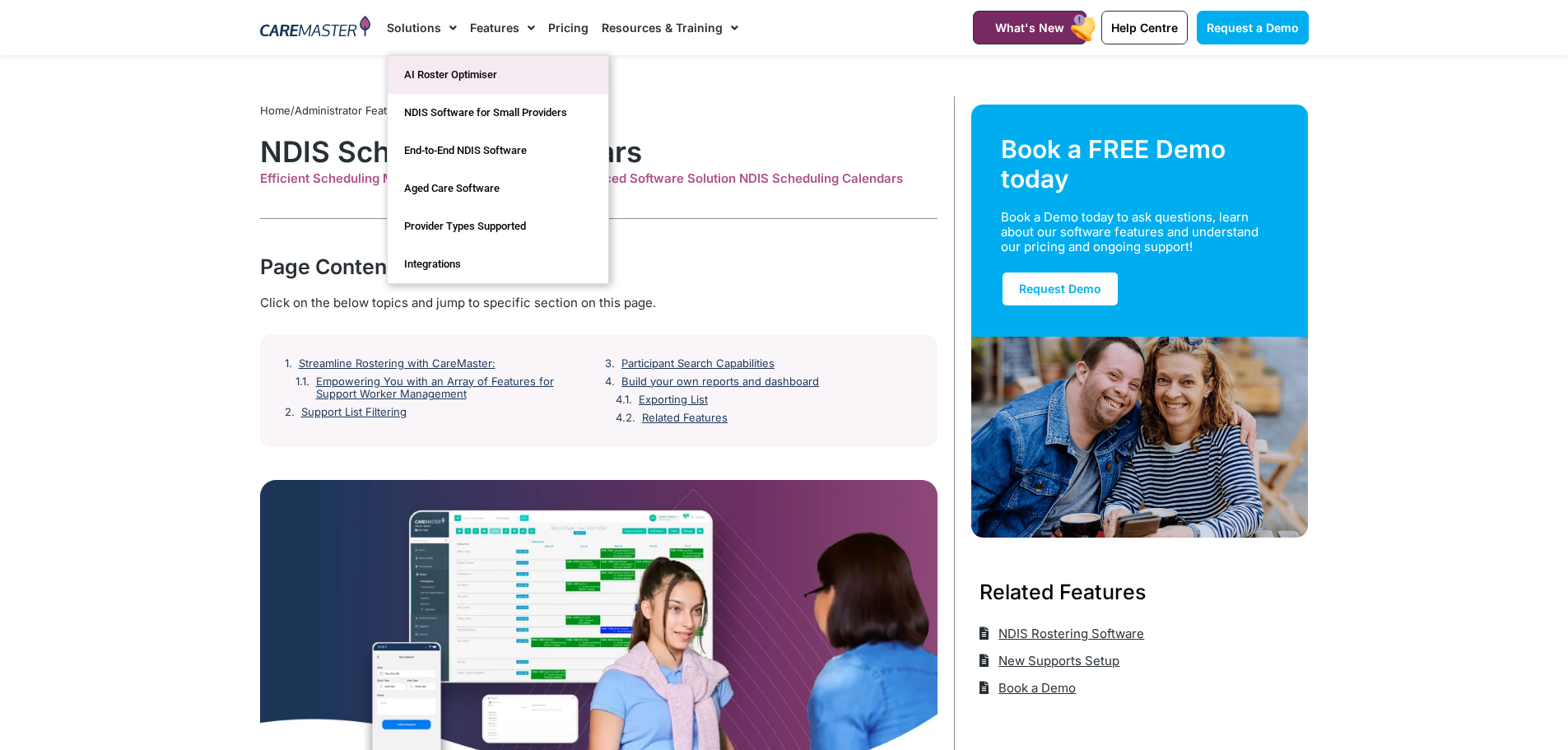 click on "AI Roster Optimiser" 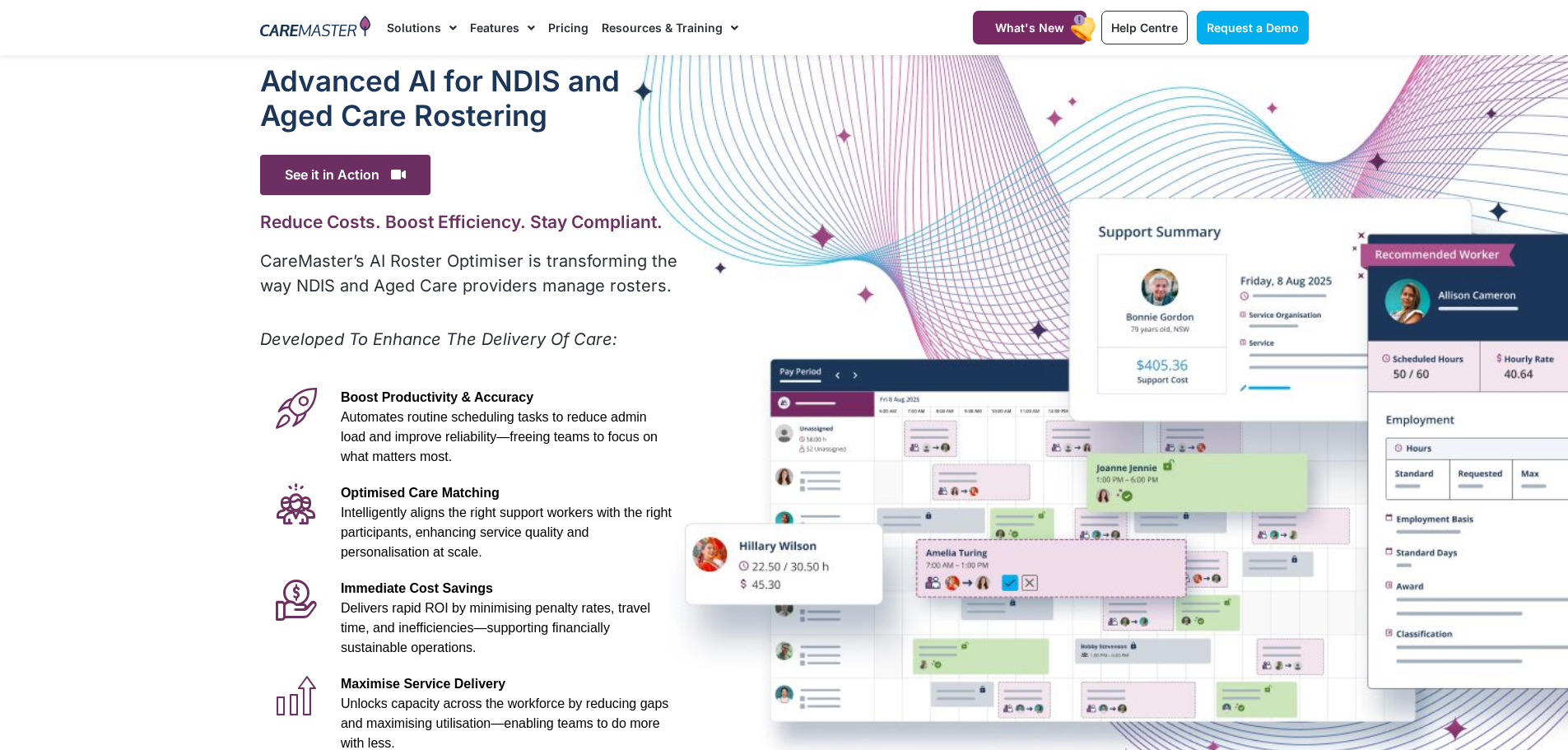 scroll, scrollTop: 0, scrollLeft: 0, axis: both 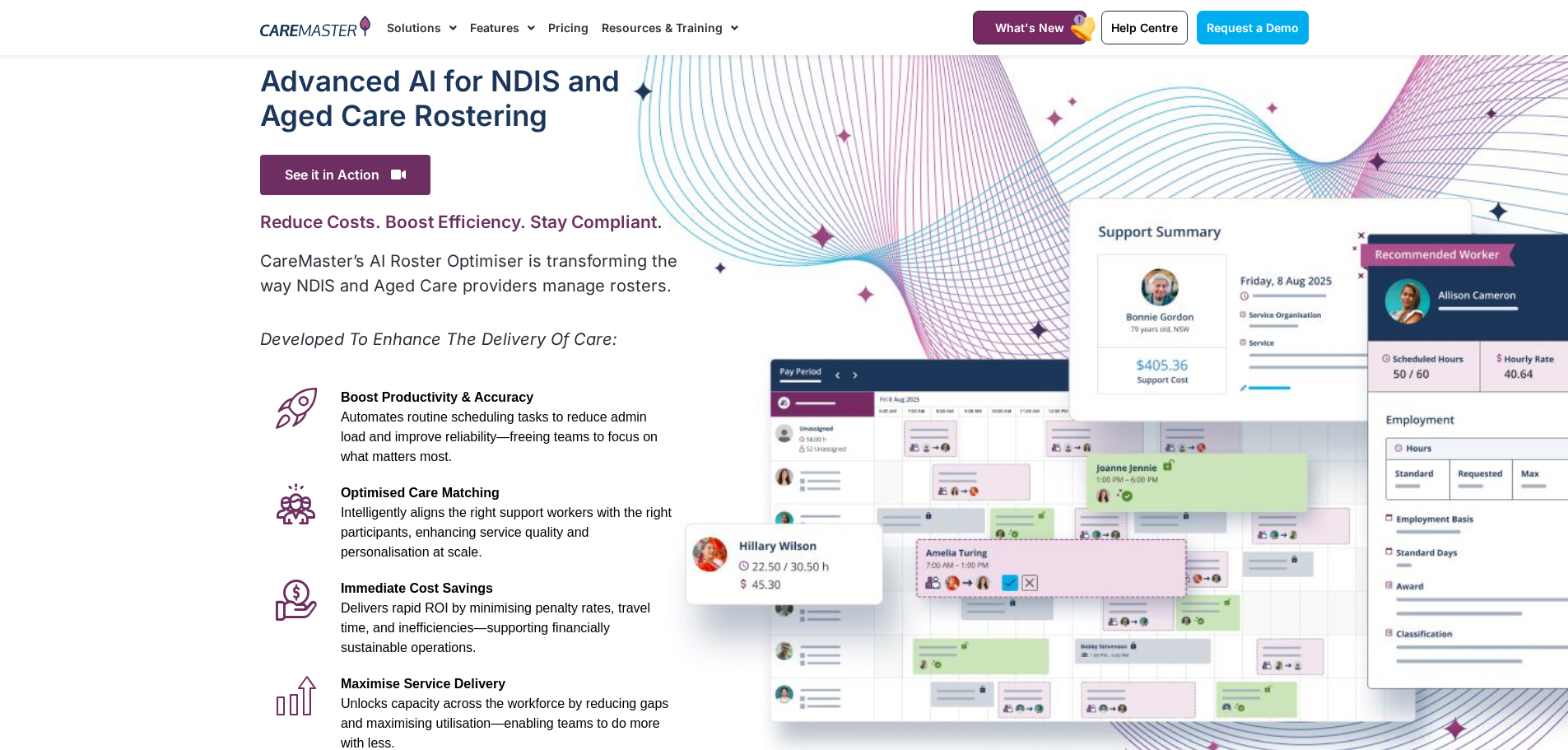 click on "Pricing" 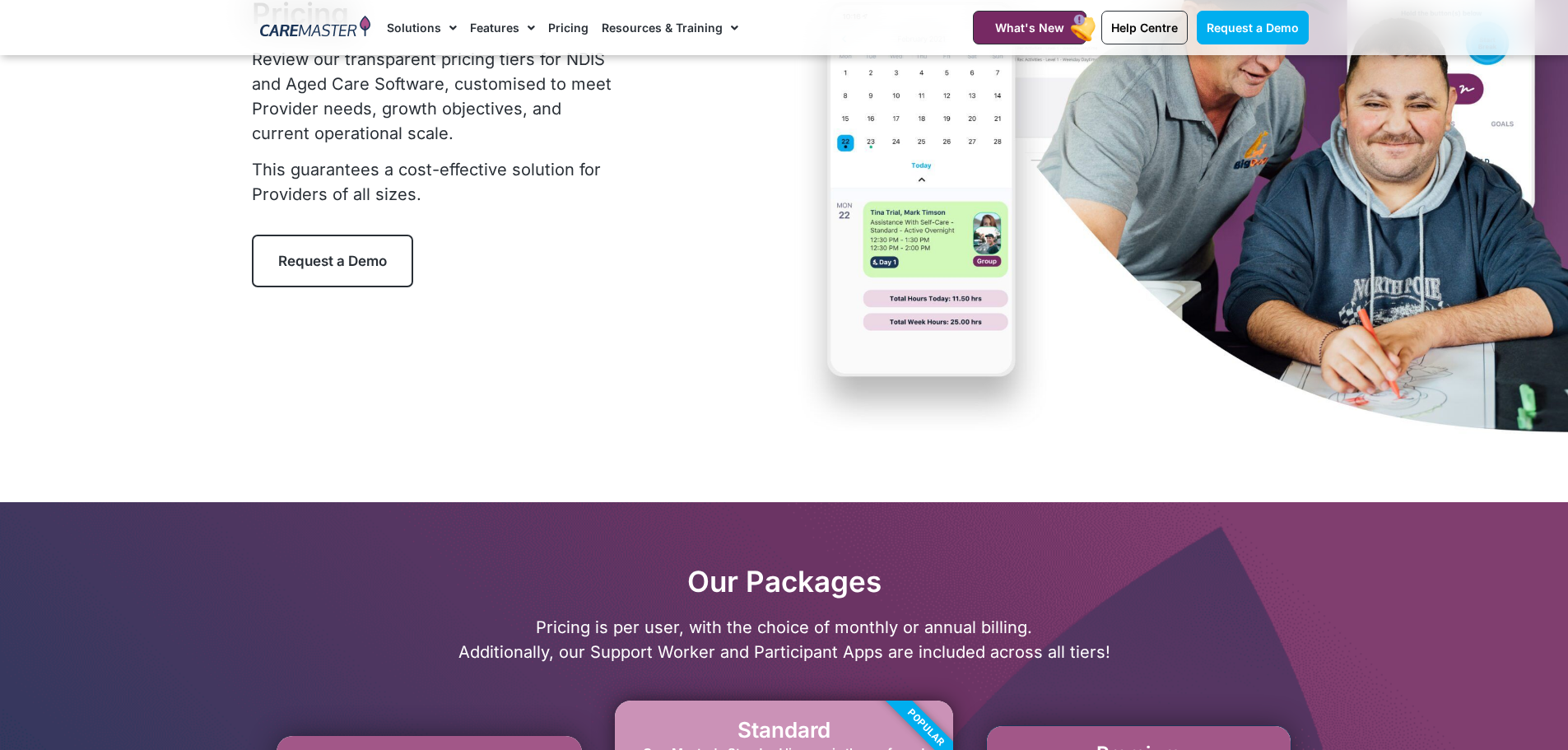 scroll, scrollTop: 247, scrollLeft: 0, axis: vertical 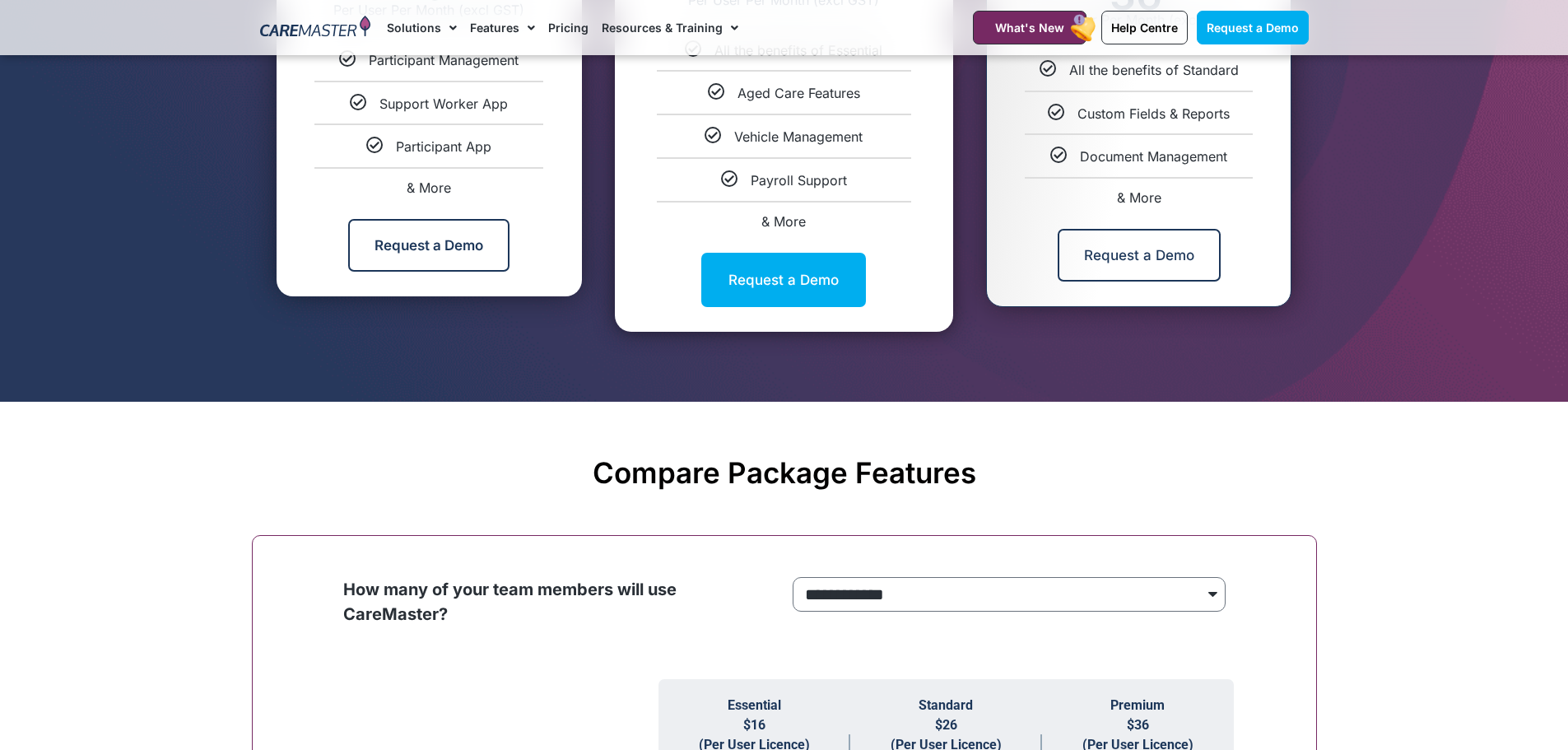 click on "Compare Package Features" at bounding box center [784, 473] 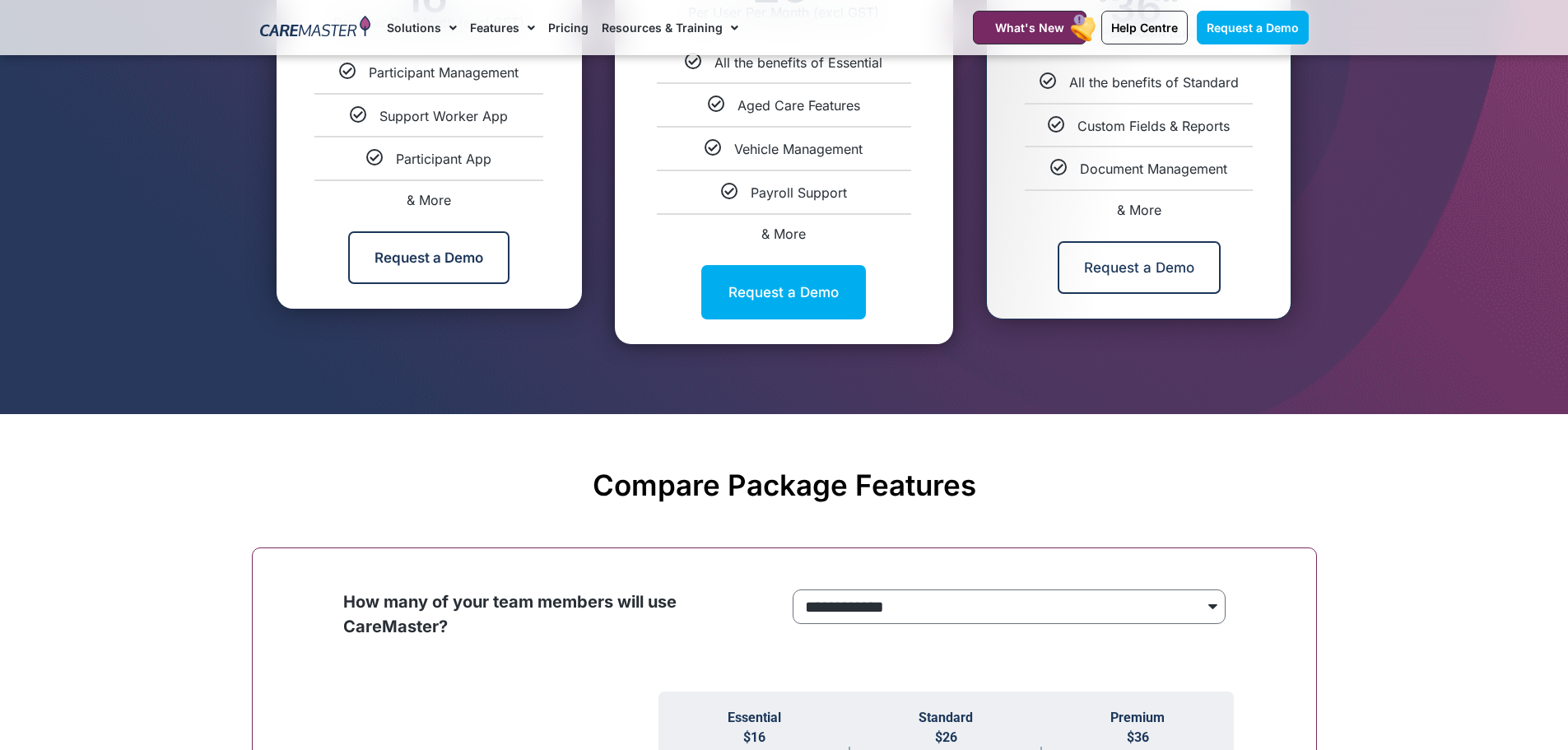 scroll, scrollTop: 1235, scrollLeft: 0, axis: vertical 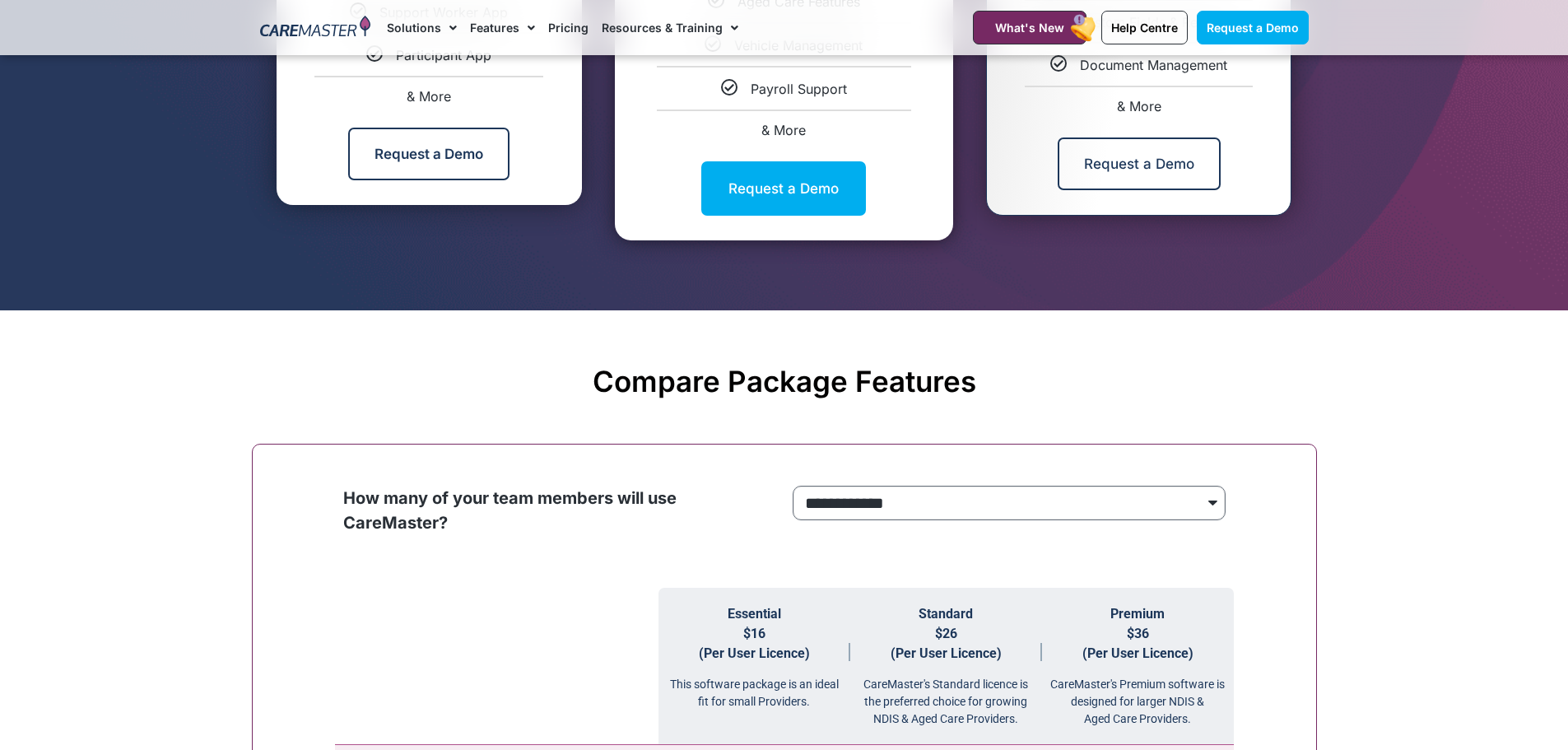click on "**********" at bounding box center (1009, 503) 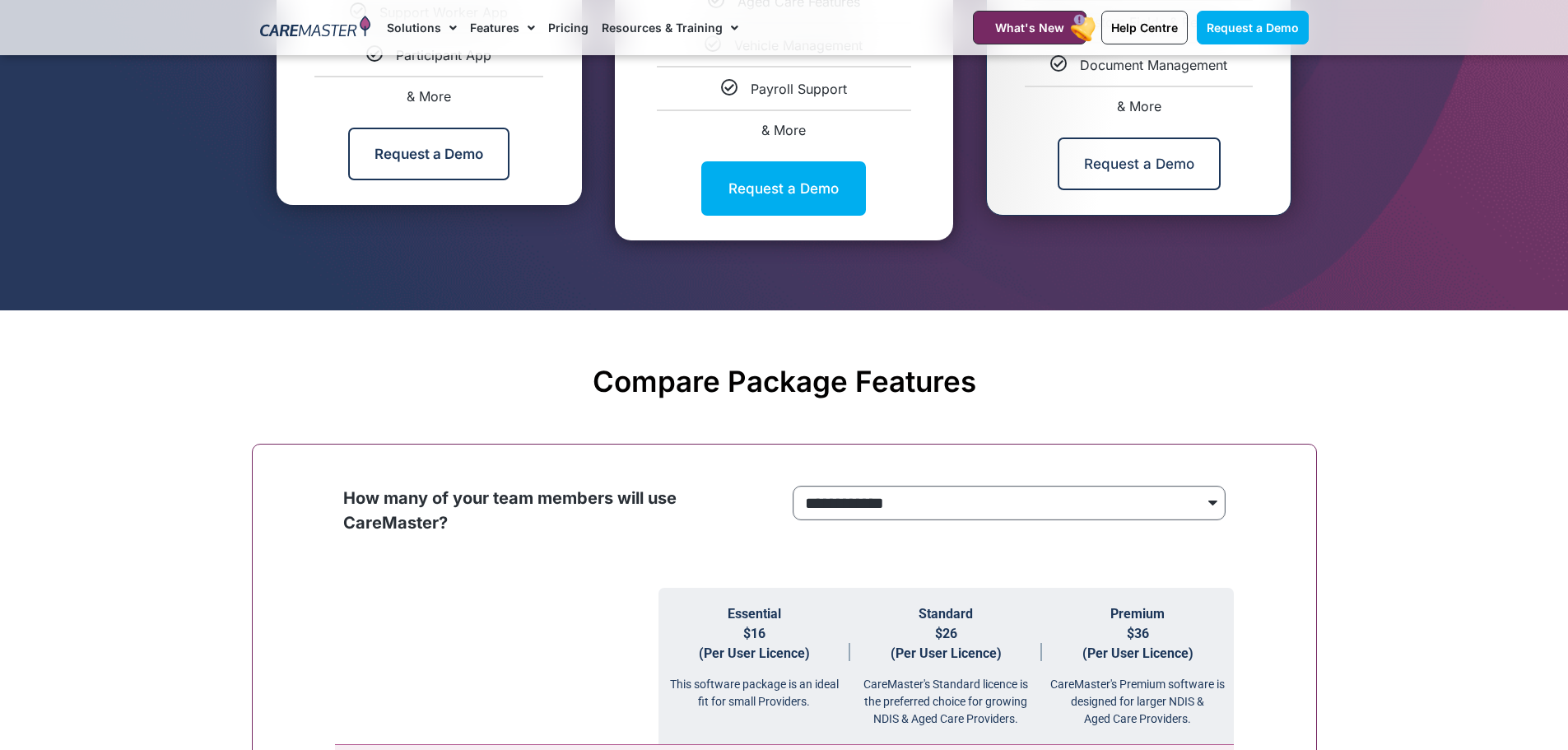 select on "****" 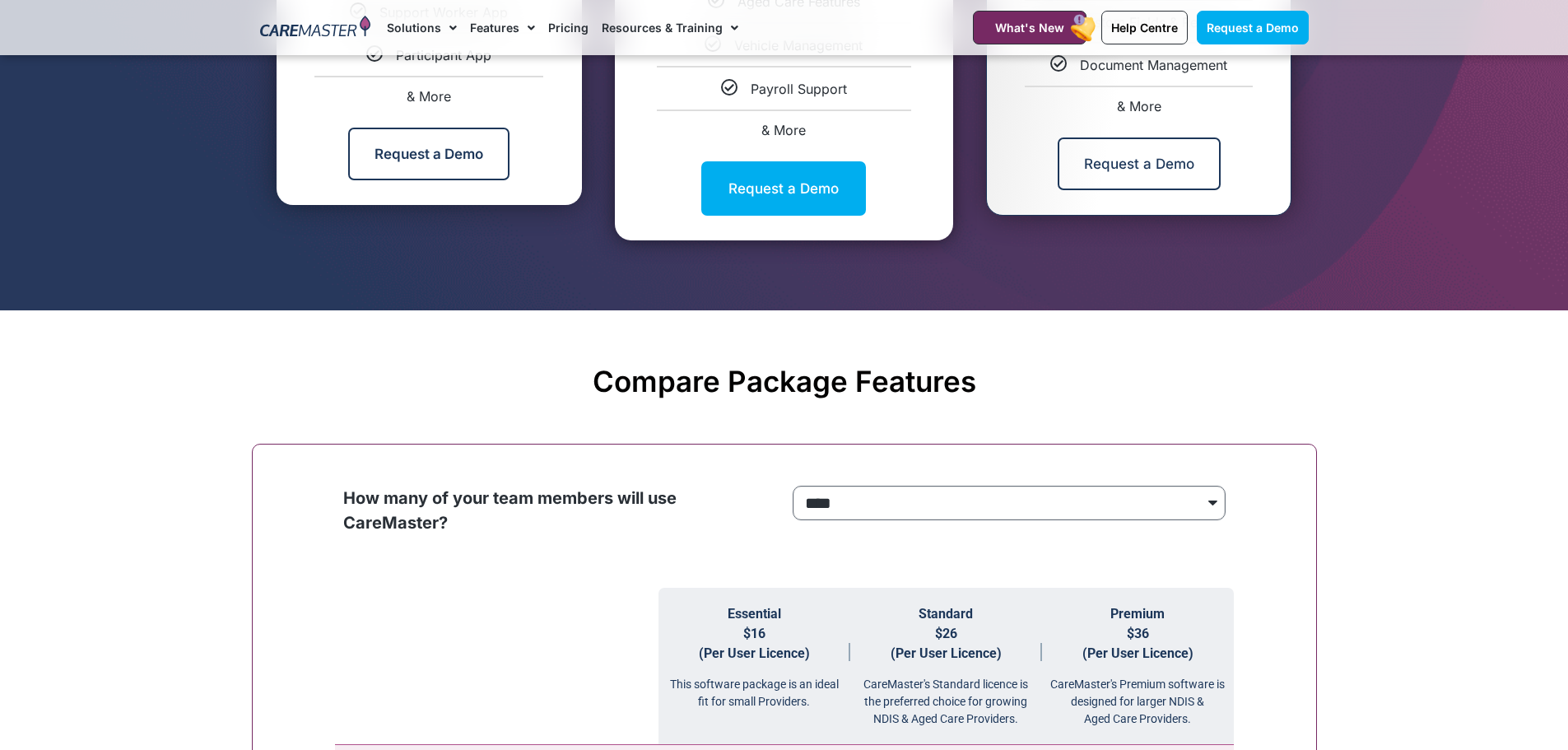 click on "**********" at bounding box center [1009, 503] 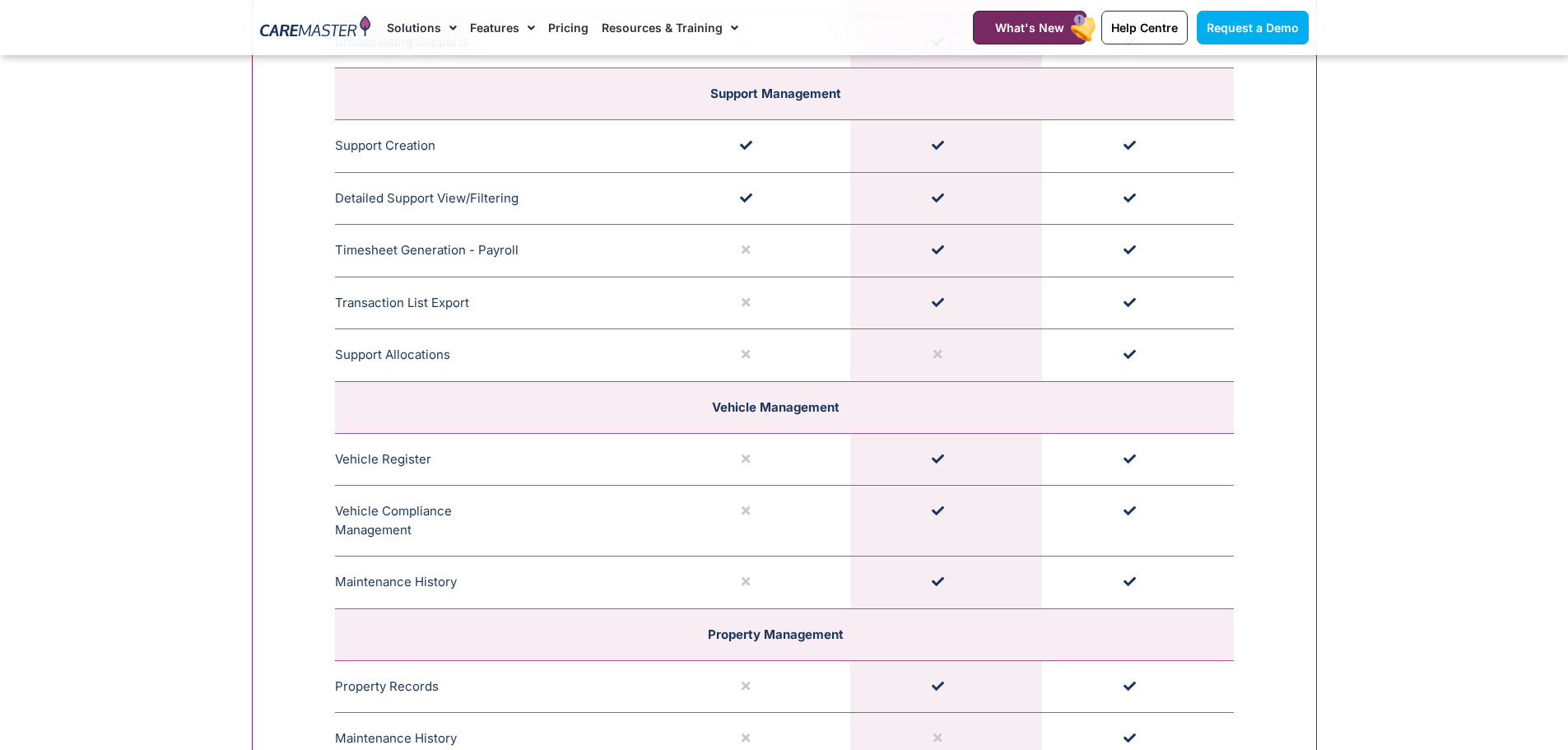 scroll, scrollTop: 3375, scrollLeft: 0, axis: vertical 